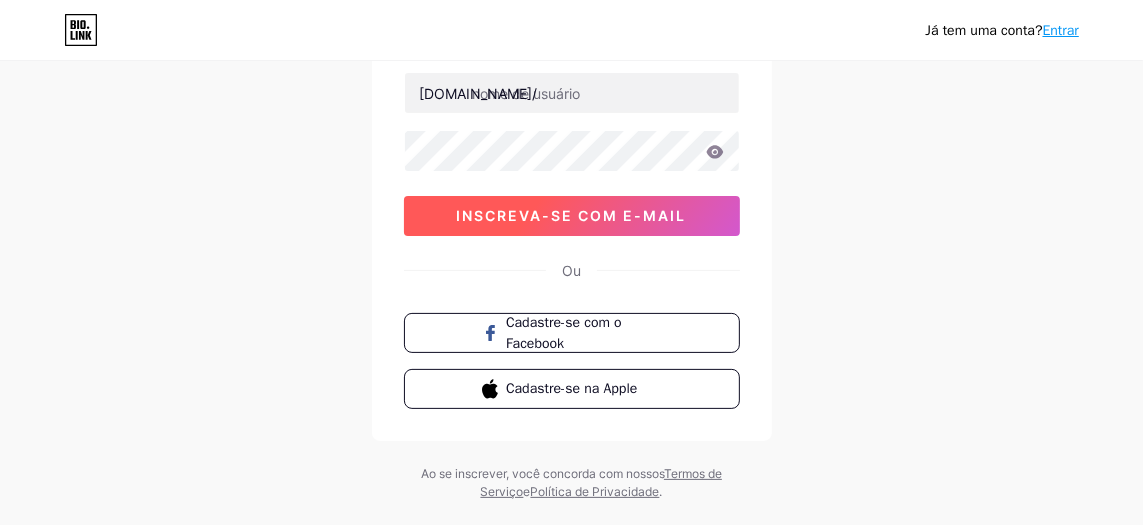 scroll, scrollTop: 242, scrollLeft: 0, axis: vertical 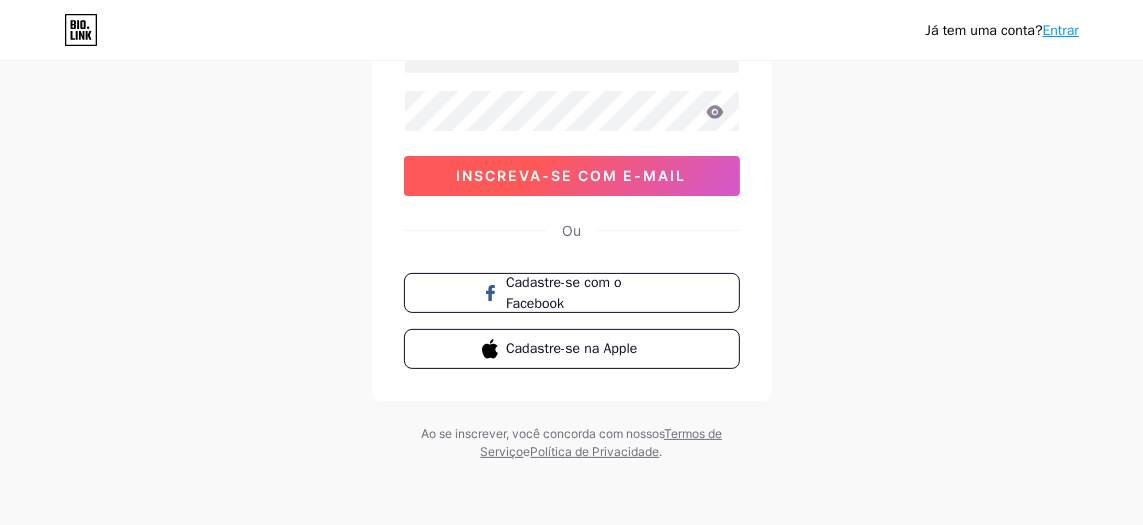 click on "inscreva-se com e-mail" at bounding box center [572, 176] 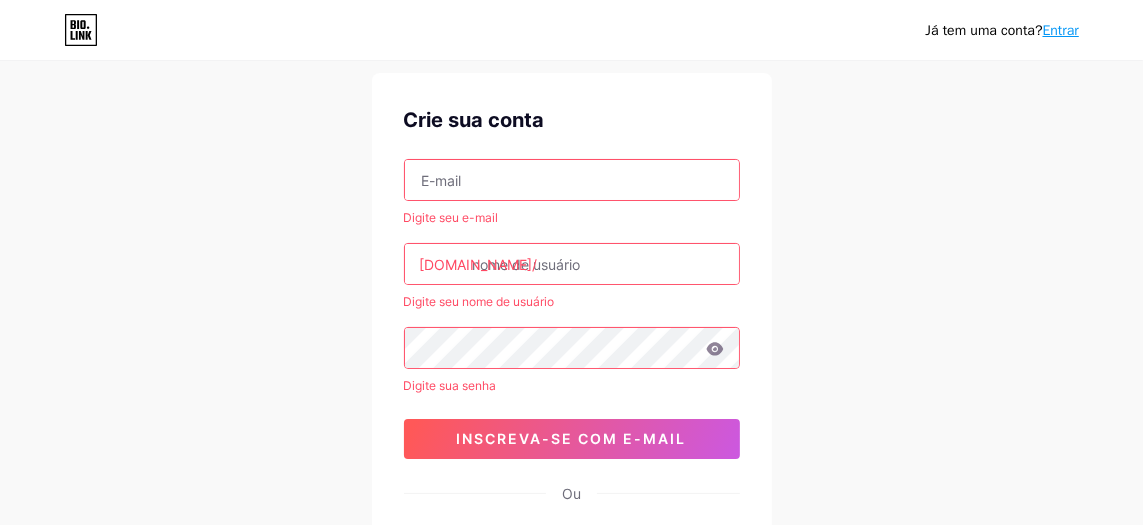 scroll, scrollTop: 42, scrollLeft: 0, axis: vertical 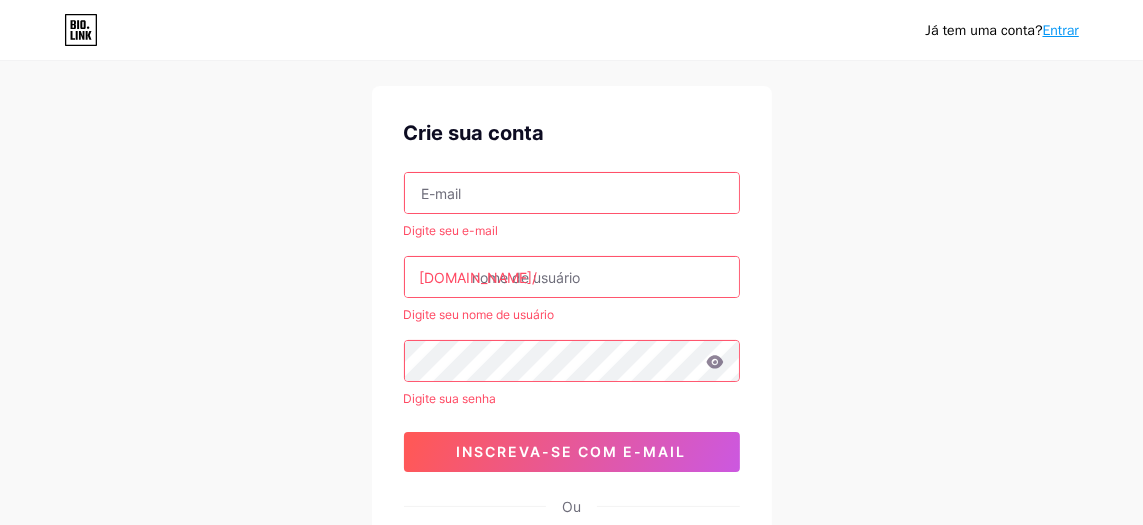click at bounding box center [572, 193] 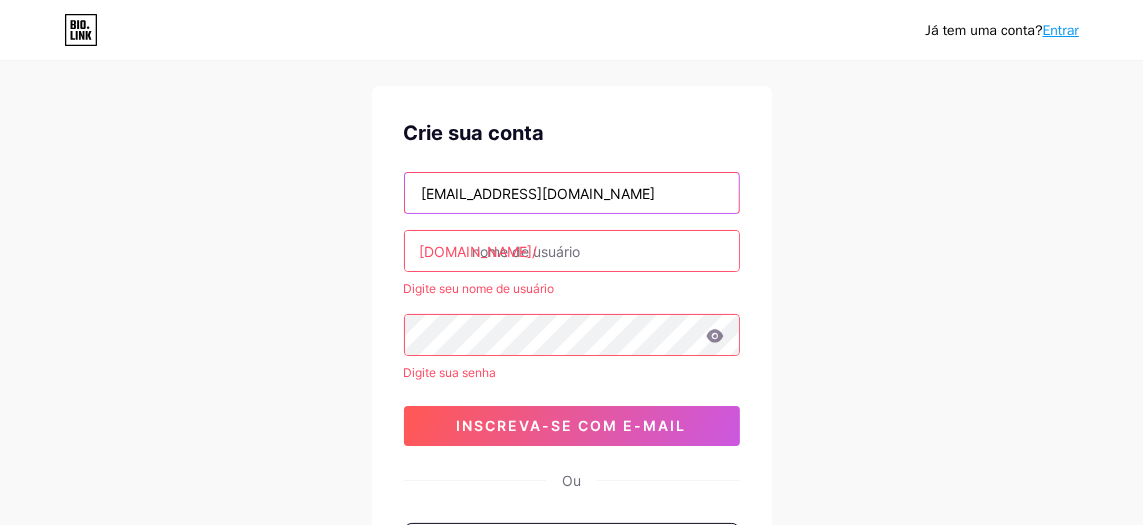 type on "jessica17leandro@gmail.com" 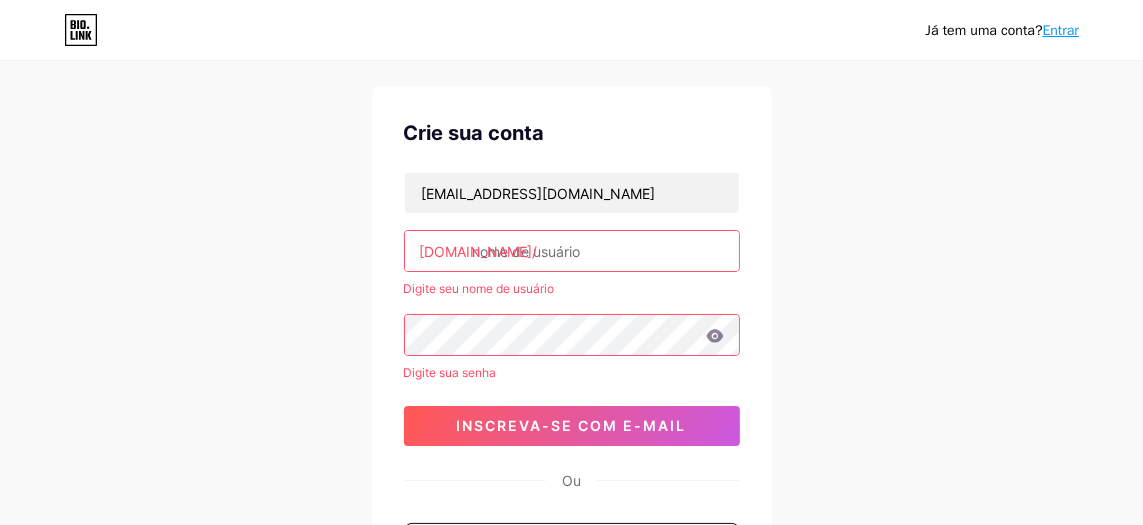 click at bounding box center (572, 251) 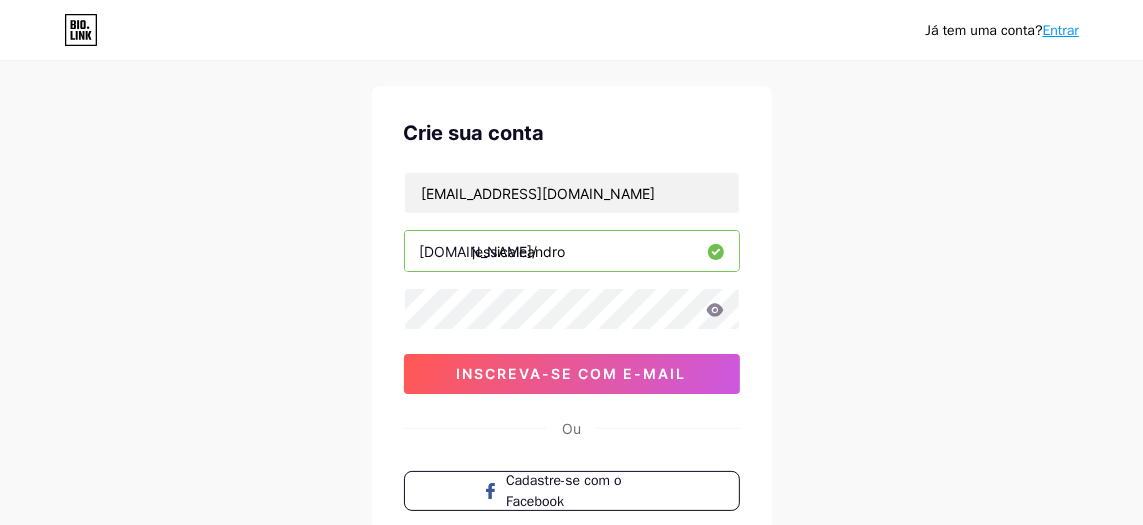 type on "jessicaleandro" 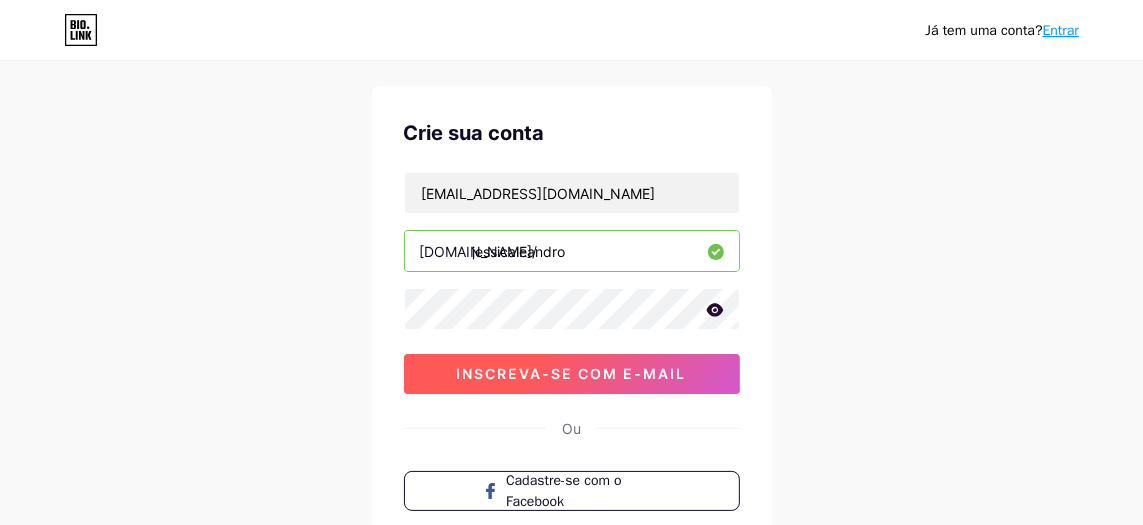 click on "inscreva-se com e-mail" at bounding box center [572, 373] 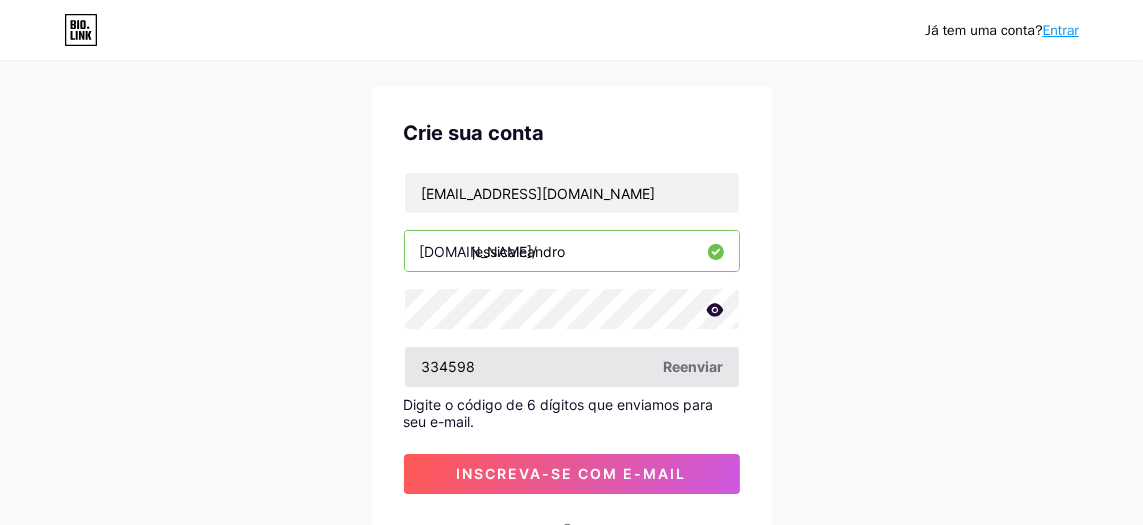 type on "334598" 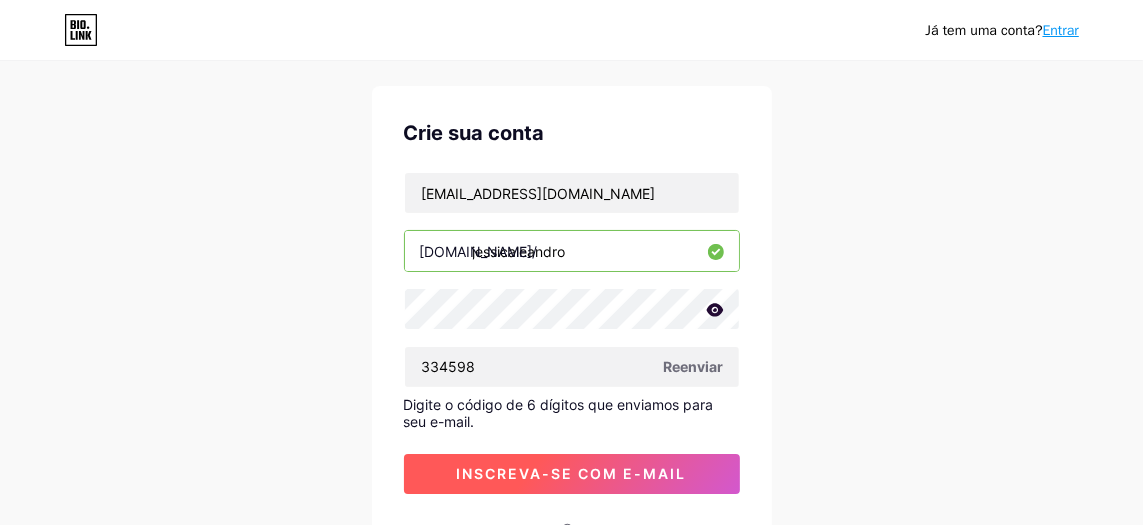 click on "inscreva-se com e-mail" at bounding box center (572, 474) 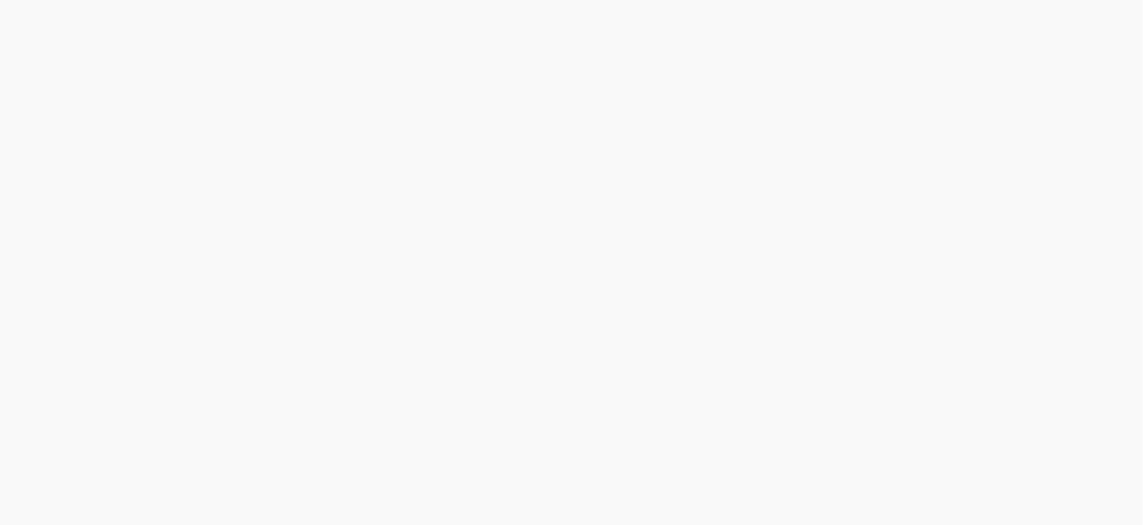 scroll, scrollTop: 0, scrollLeft: 0, axis: both 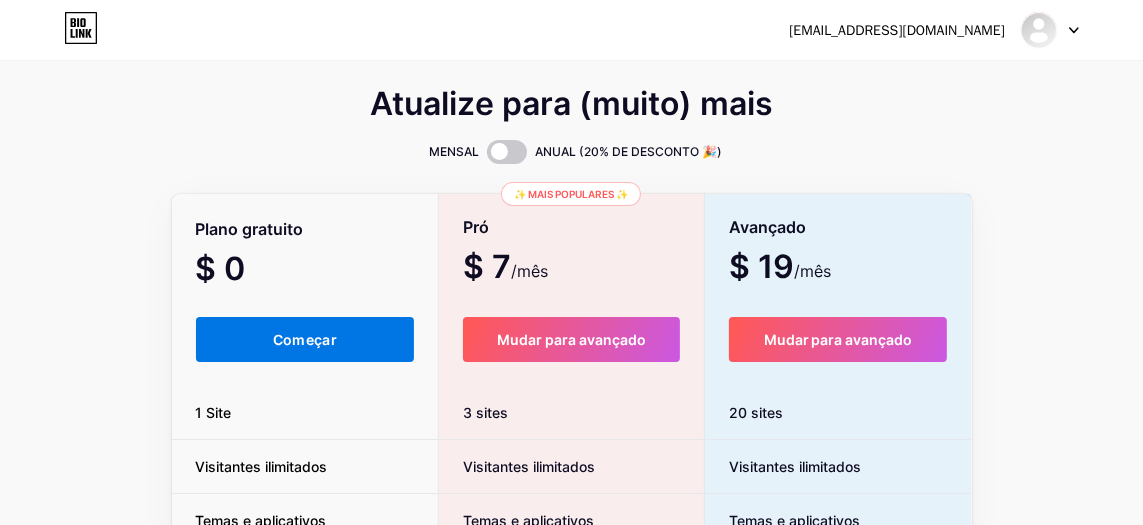click on "Começar" at bounding box center (305, 339) 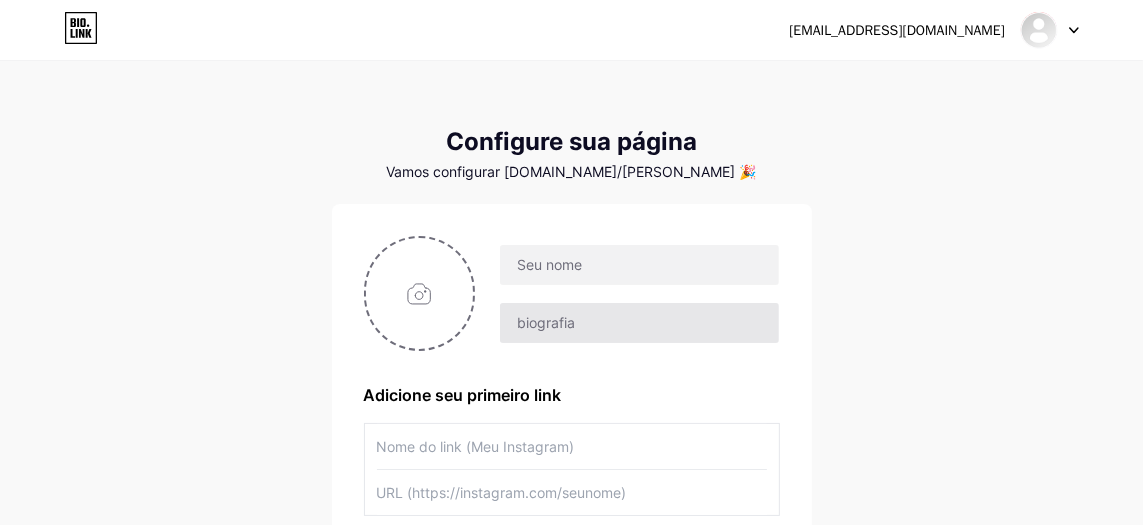 scroll, scrollTop: 0, scrollLeft: 0, axis: both 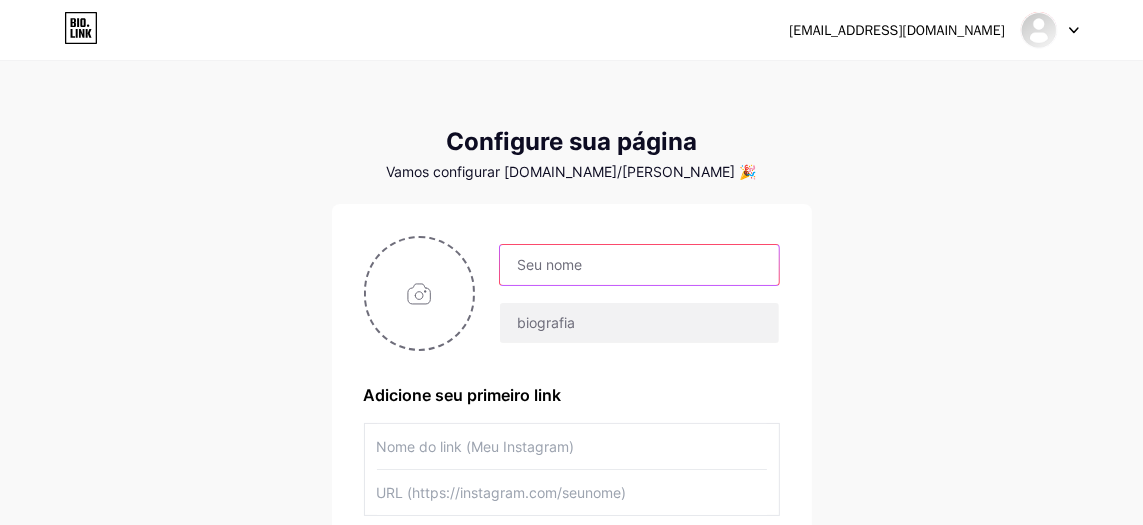 click at bounding box center (639, 265) 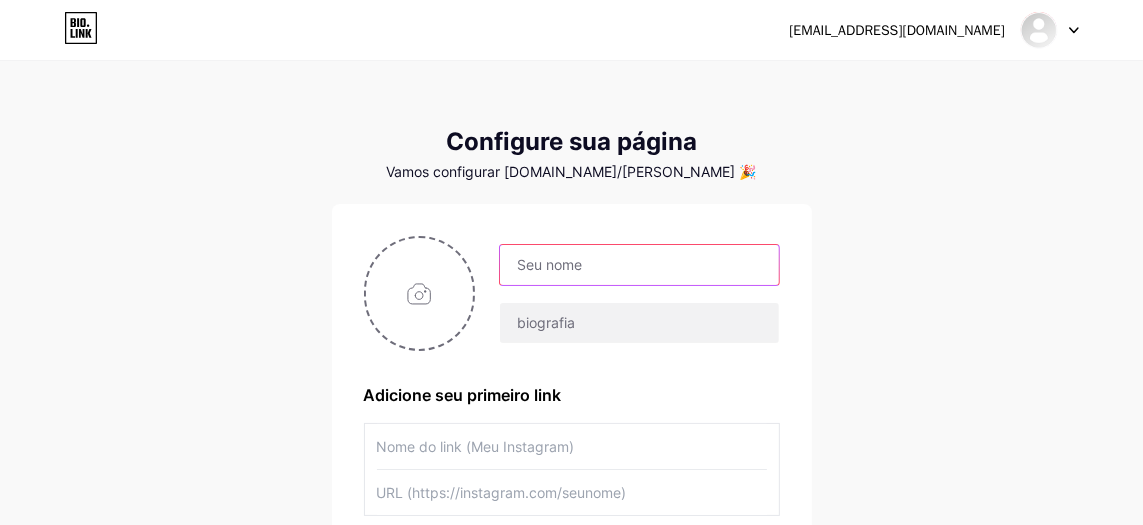 type on "j" 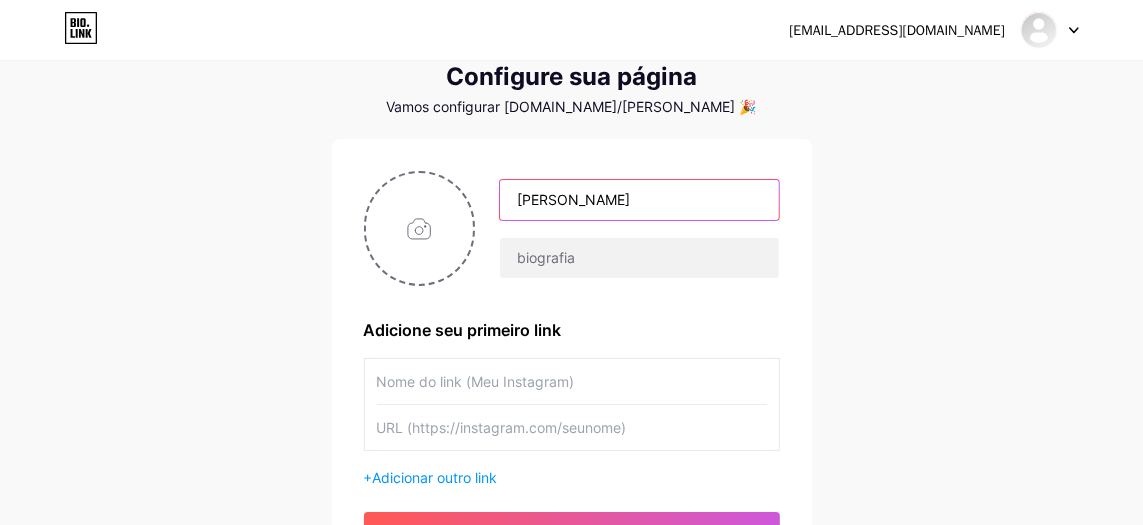 scroll, scrollTop: 100, scrollLeft: 0, axis: vertical 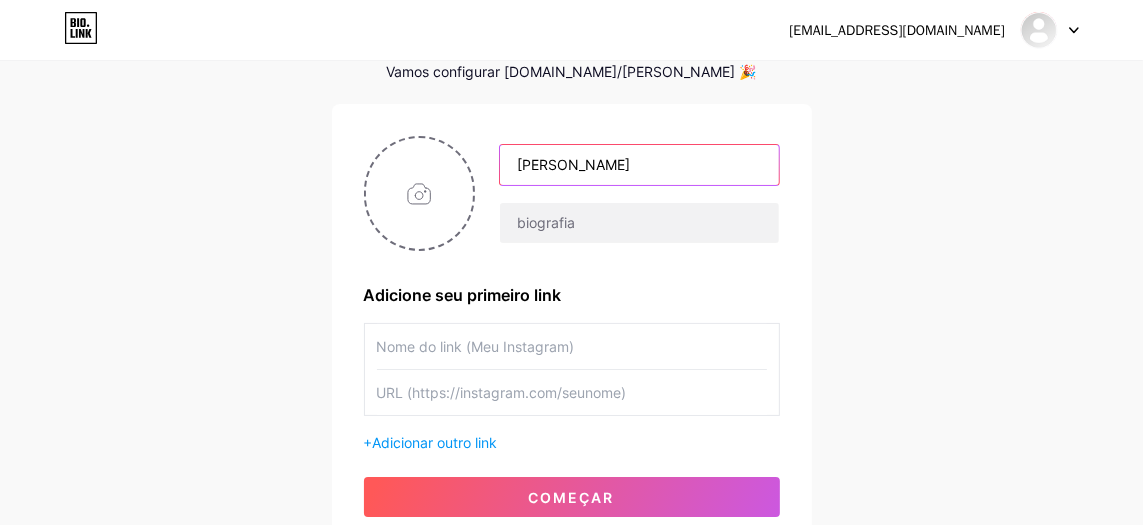 type on "[PERSON_NAME]" 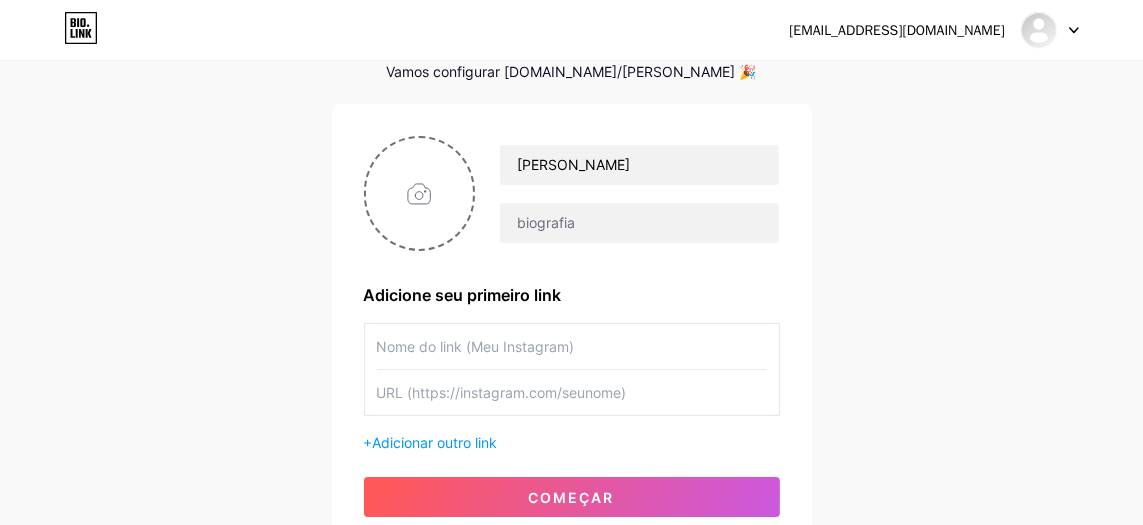 click at bounding box center [572, 392] 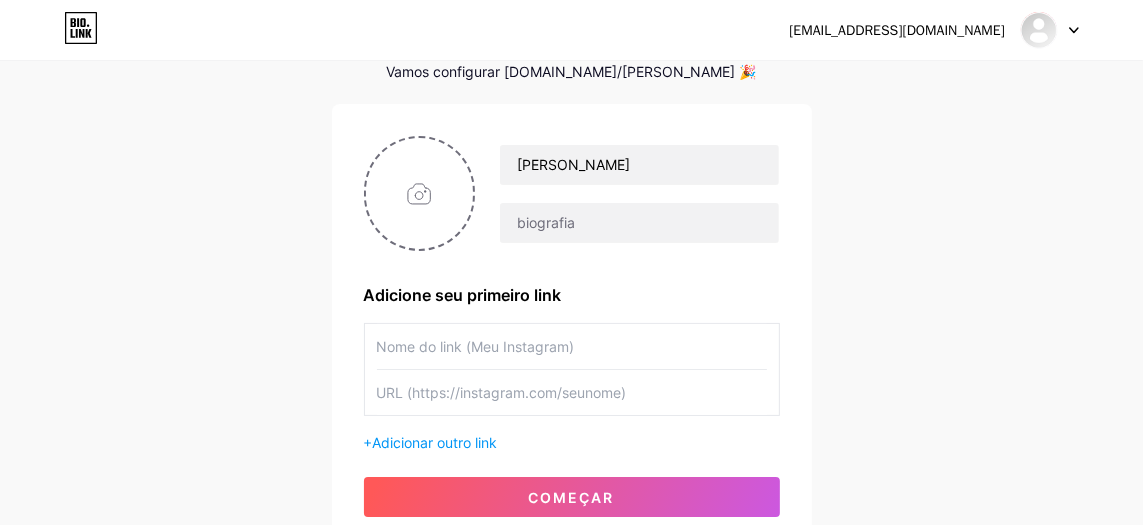 paste on "[URL][DOMAIN_NAME]" 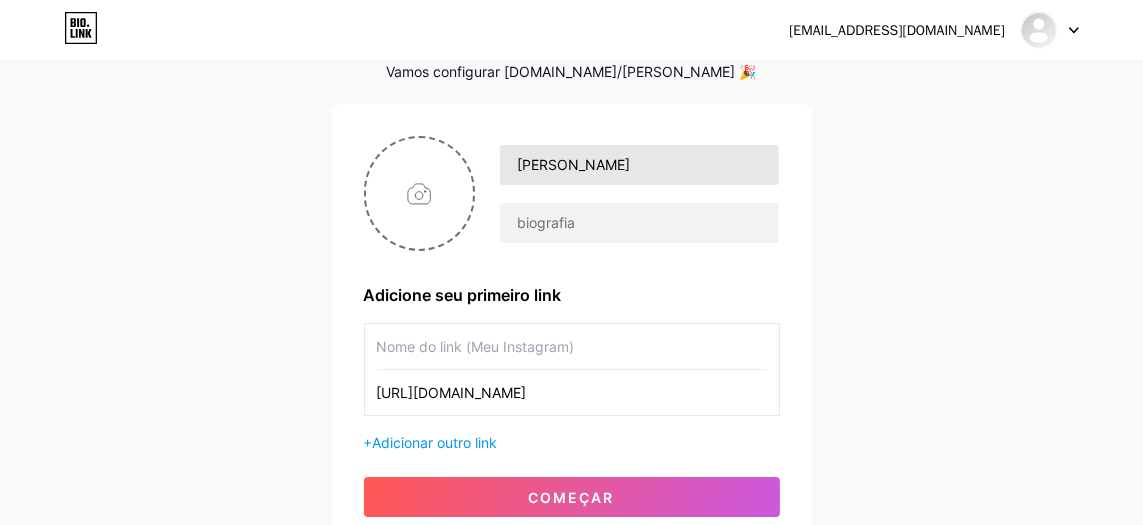 scroll, scrollTop: 0, scrollLeft: 229, axis: horizontal 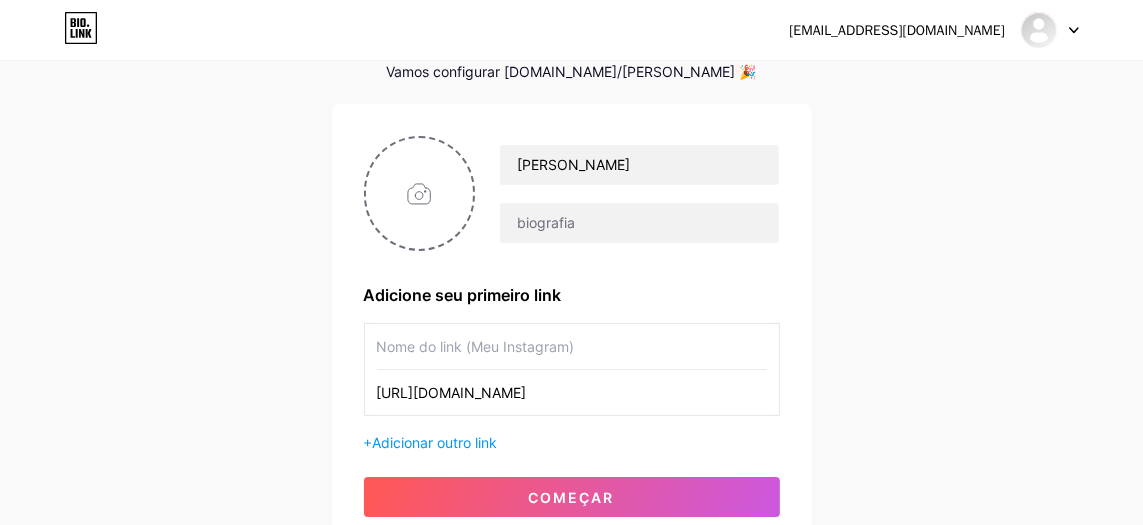 type on "[URL][DOMAIN_NAME]" 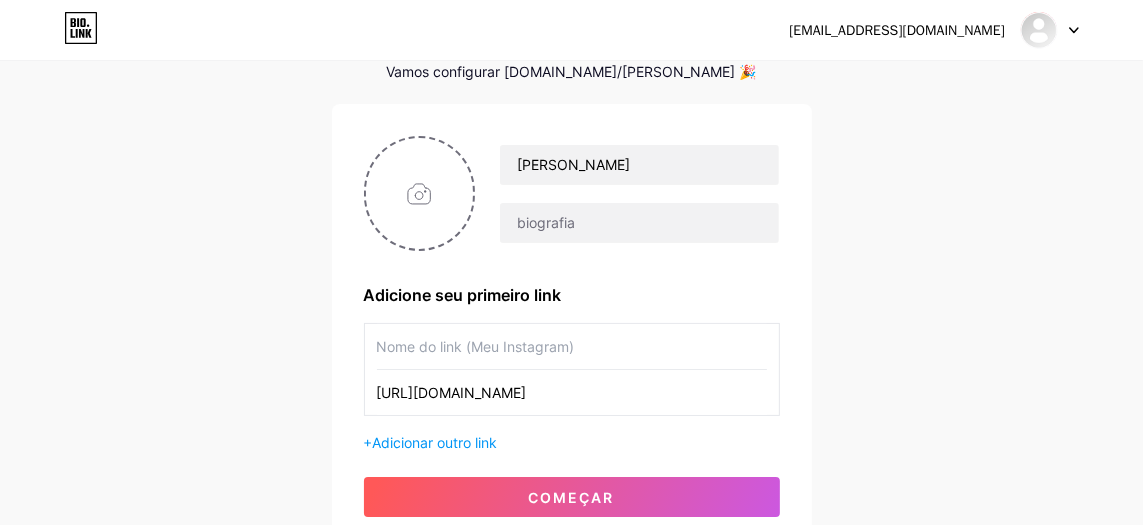 click at bounding box center [572, 346] 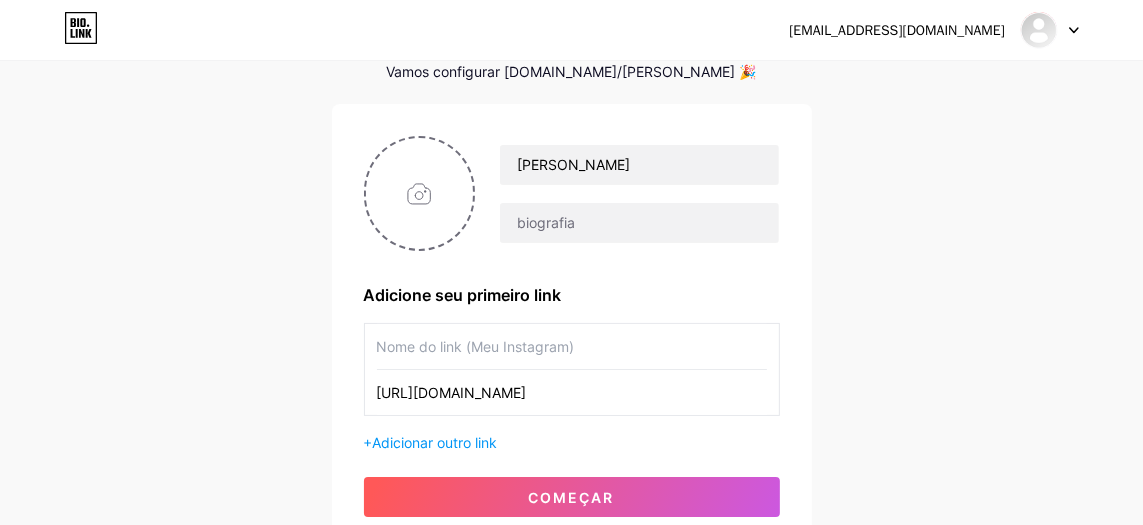 type on "O" 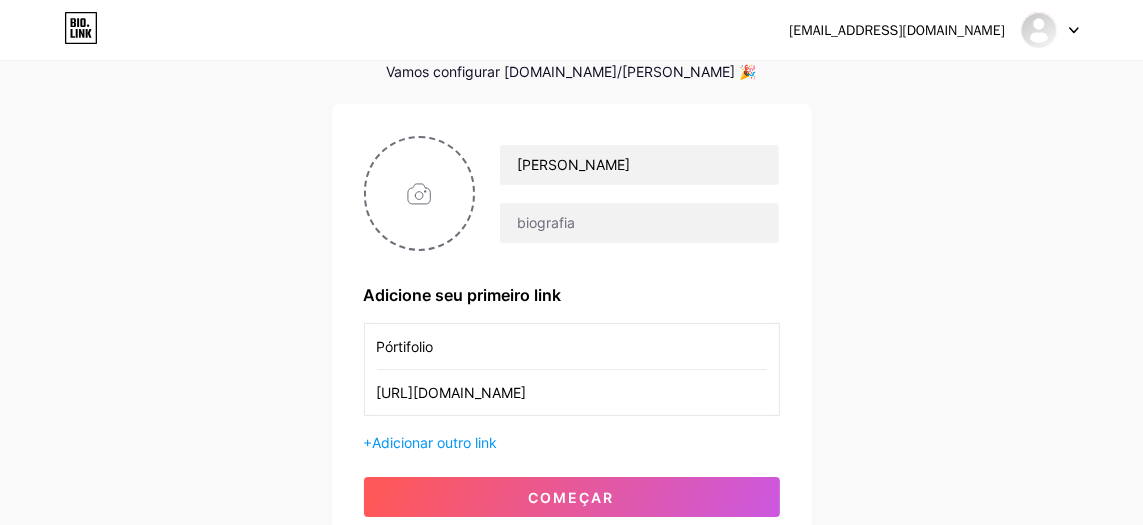 scroll, scrollTop: 200, scrollLeft: 0, axis: vertical 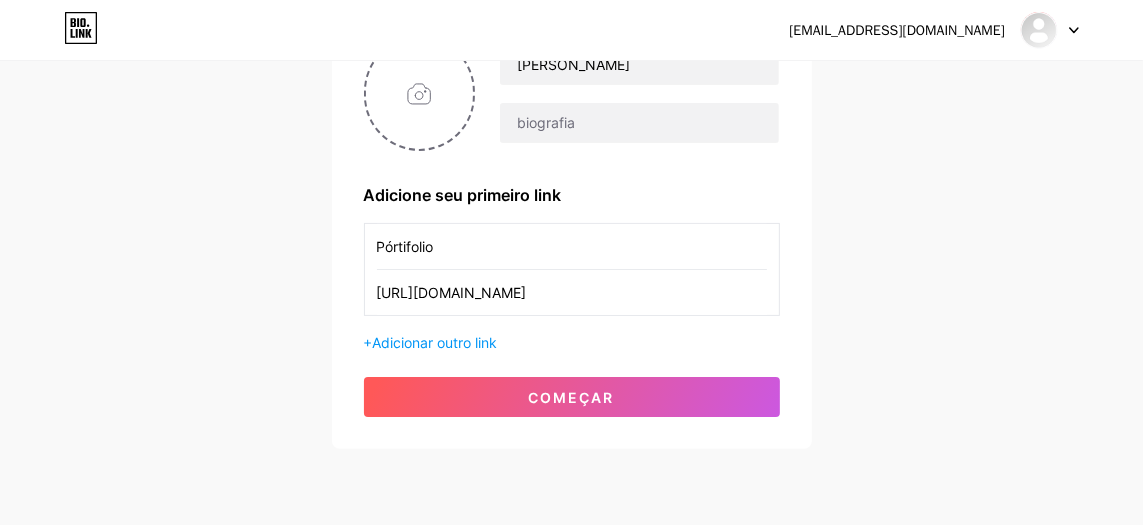 click on "Pórtifolio" at bounding box center (572, 246) 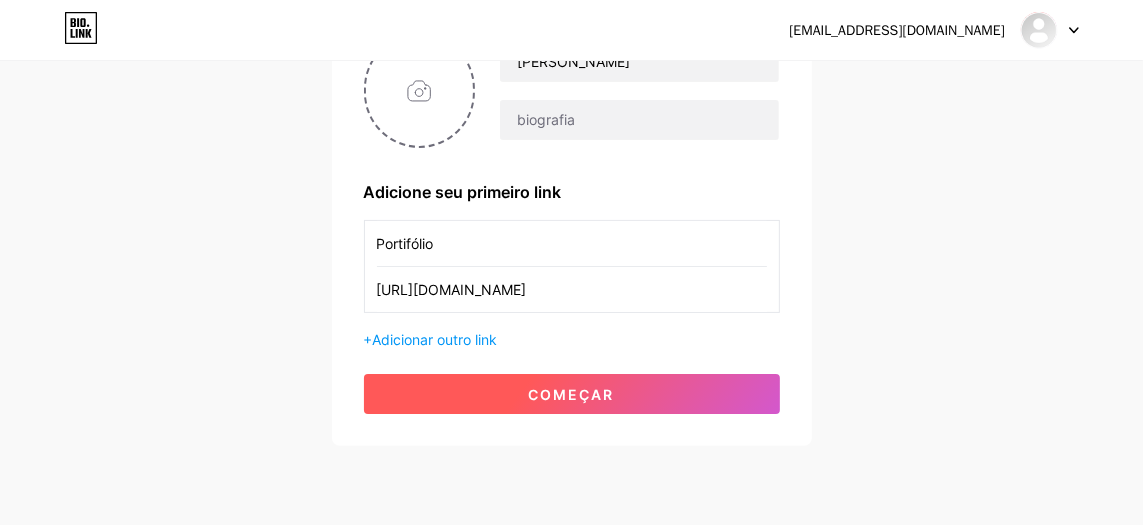 scroll, scrollTop: 167, scrollLeft: 0, axis: vertical 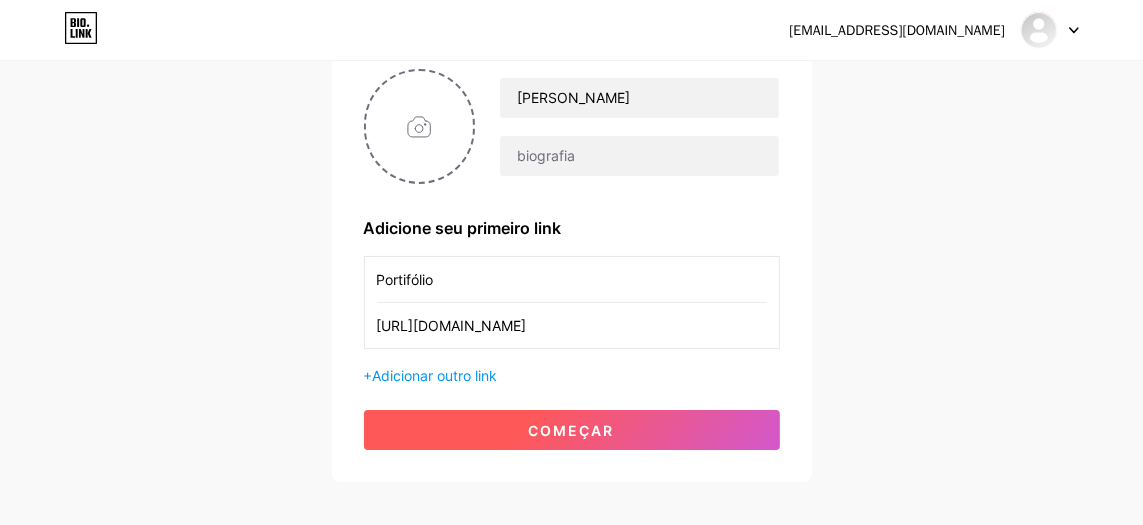 type on "Portifólio" 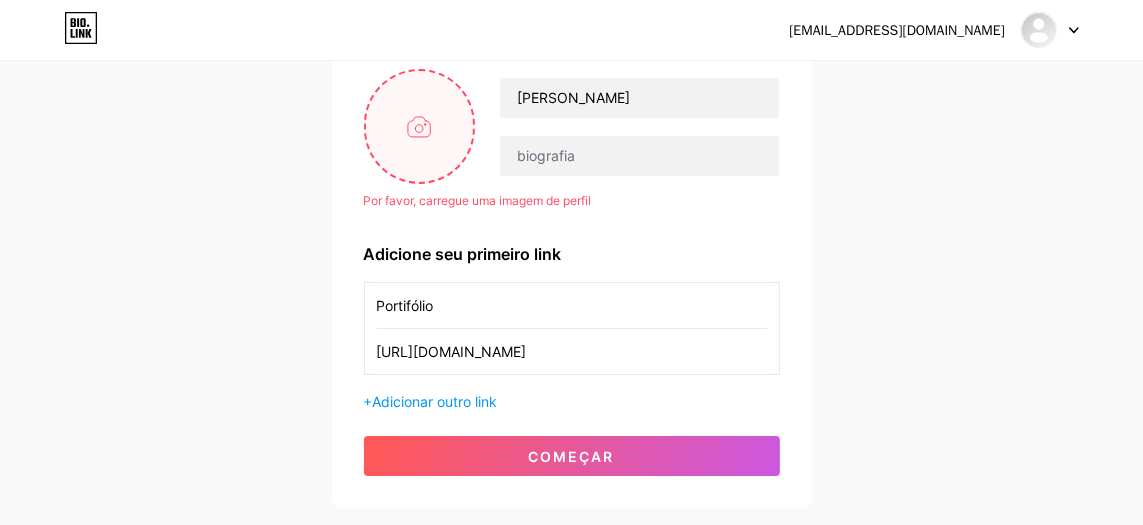 click at bounding box center [420, 126] 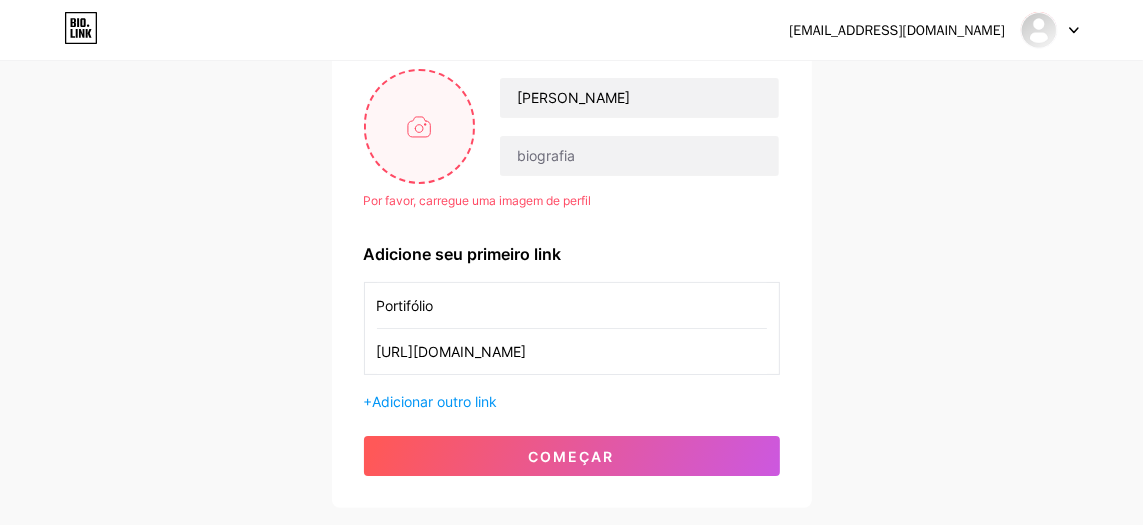 type on "C:\fakepath\Imagem do WhatsApp de 2025-07-05 à(s) 12.15.36_cd54e9b3.jpg" 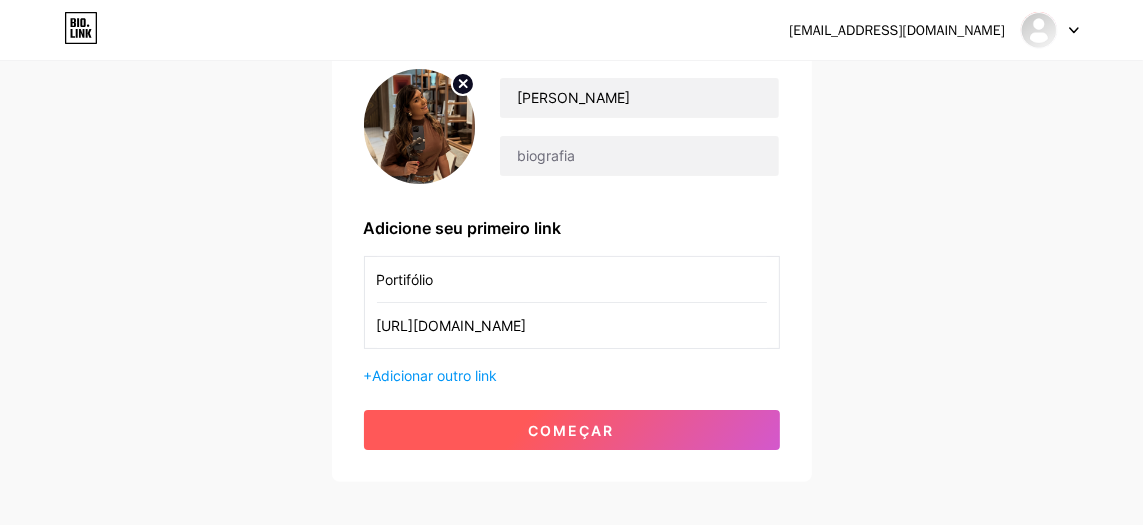 click on "começar" at bounding box center (572, 430) 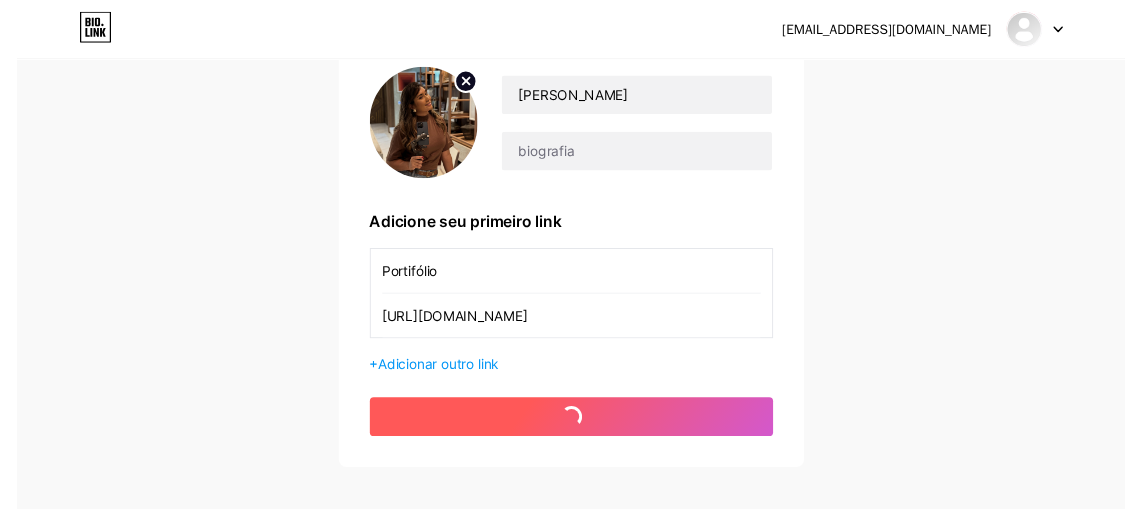 scroll, scrollTop: 0, scrollLeft: 0, axis: both 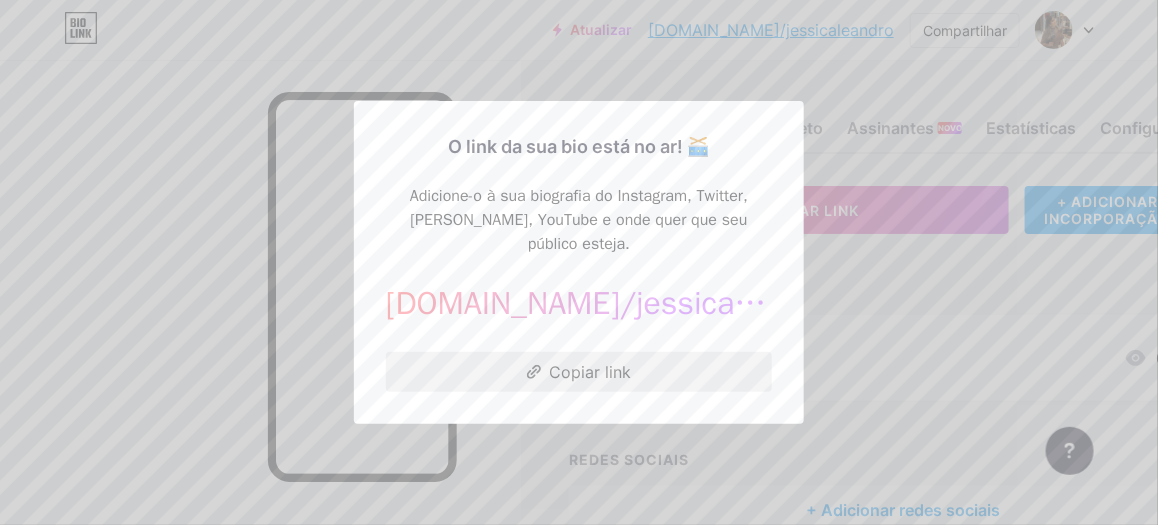 click on "Copiar link" at bounding box center (579, 372) 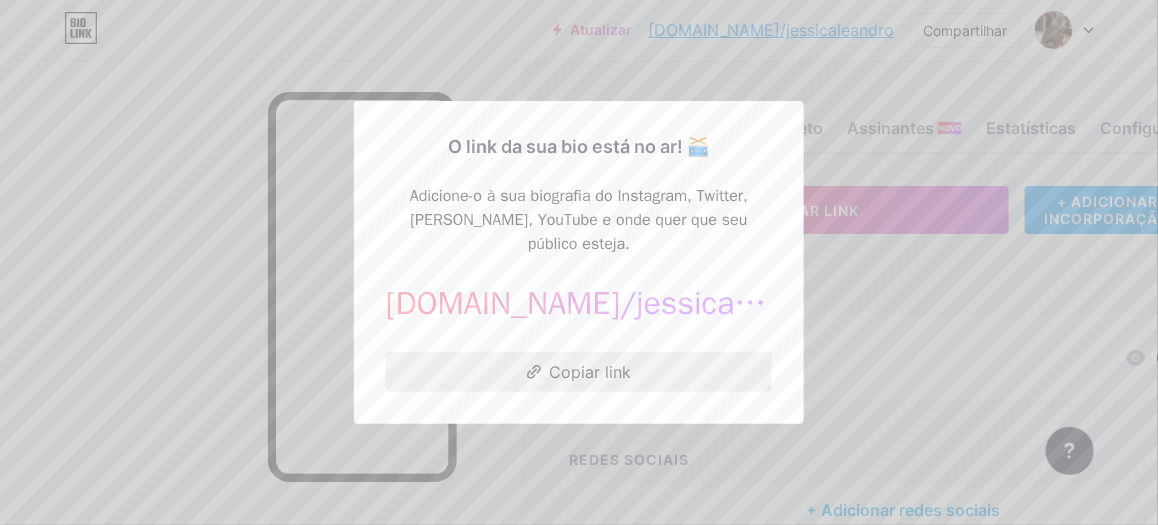 click on "Copiar link" at bounding box center [591, 372] 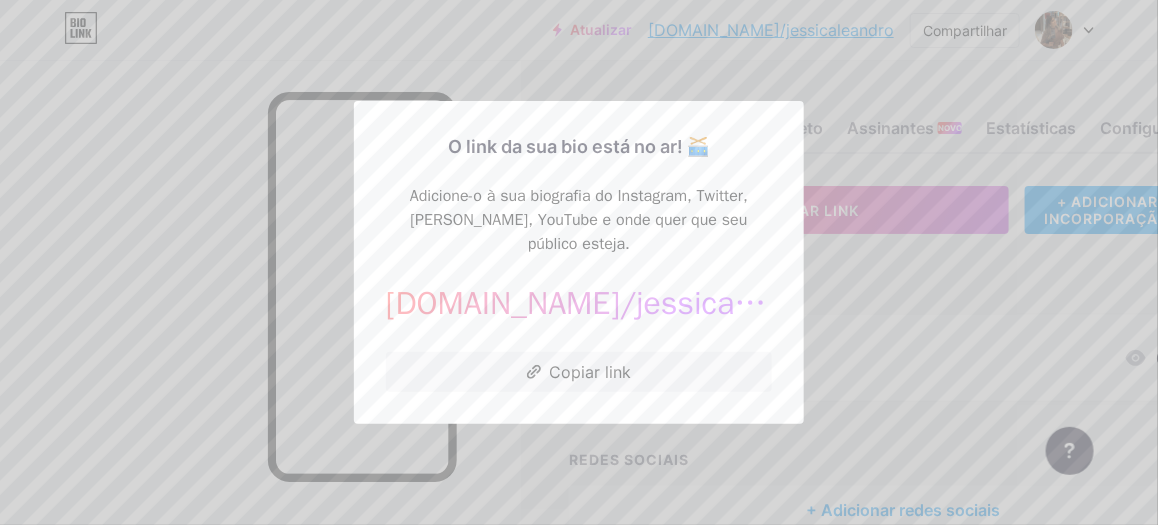 click at bounding box center (579, 262) 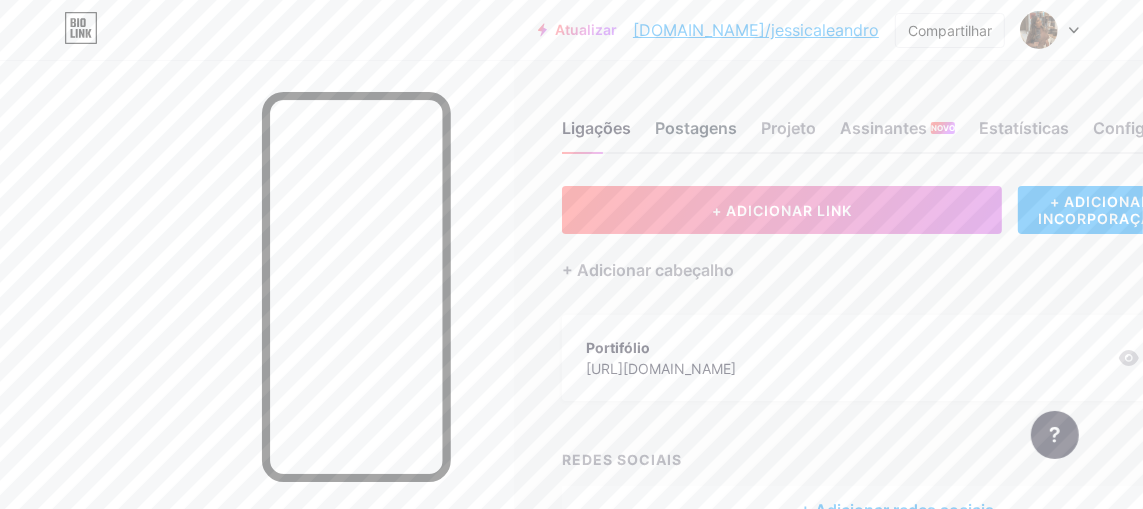click on "Postagens" at bounding box center [696, 128] 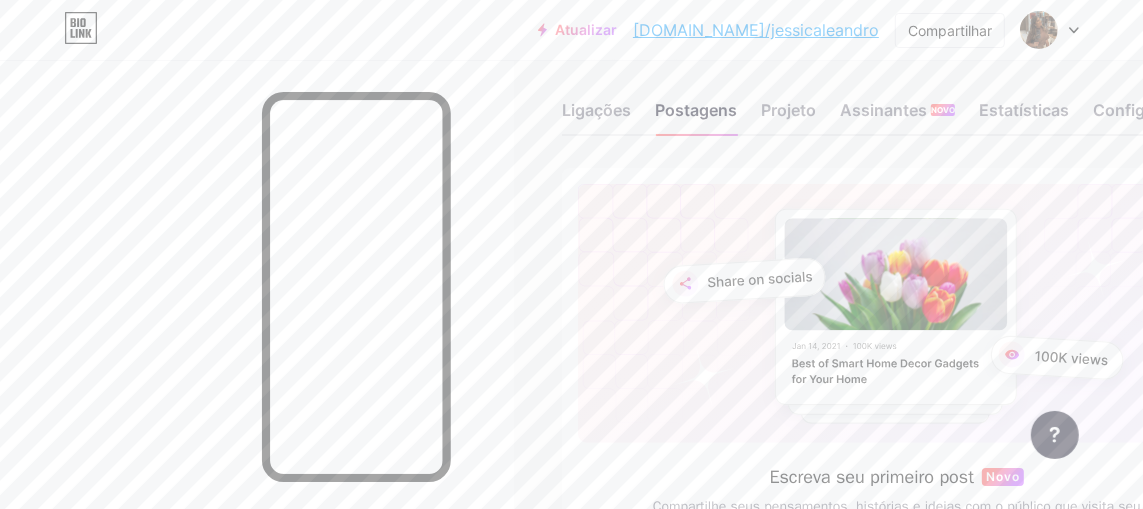 scroll, scrollTop: 0, scrollLeft: 0, axis: both 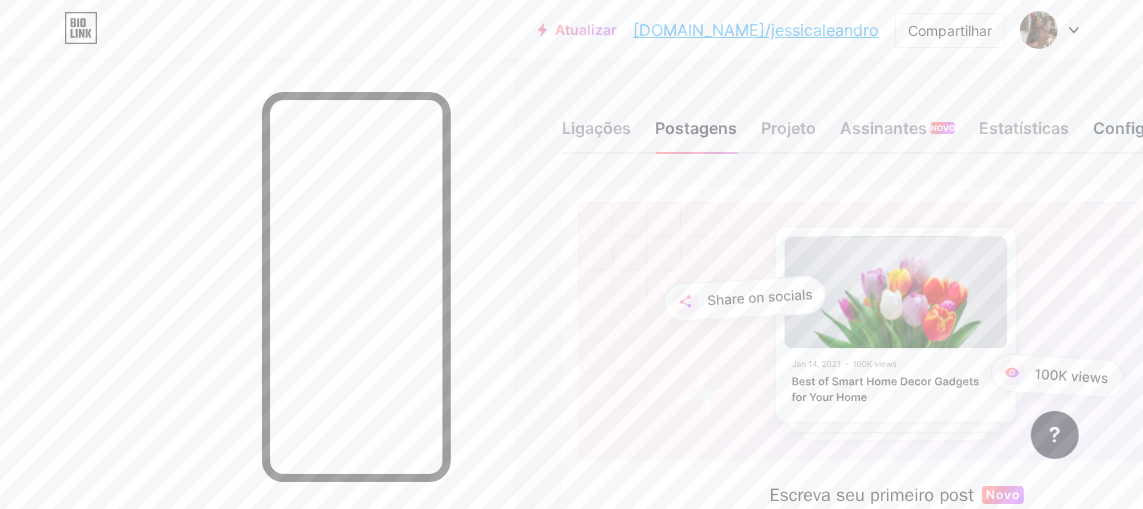 click on "Configurações" at bounding box center [1150, 128] 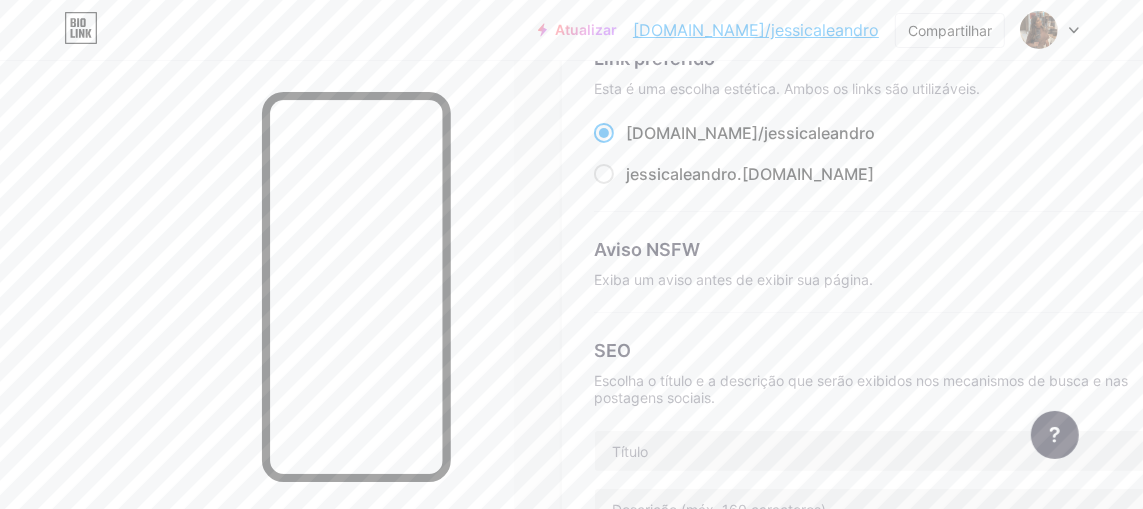 scroll, scrollTop: 400, scrollLeft: 0, axis: vertical 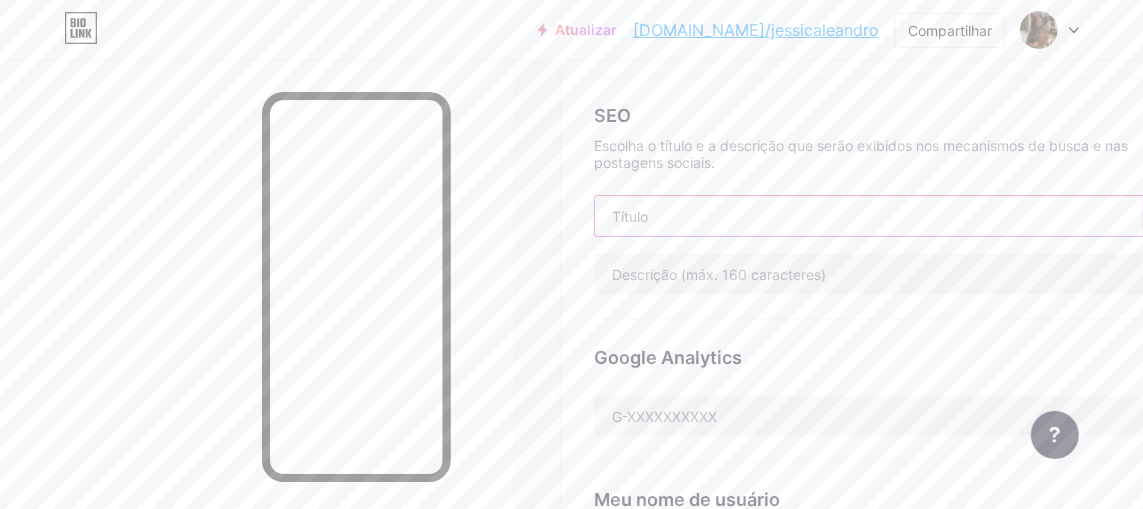click at bounding box center (896, 216) 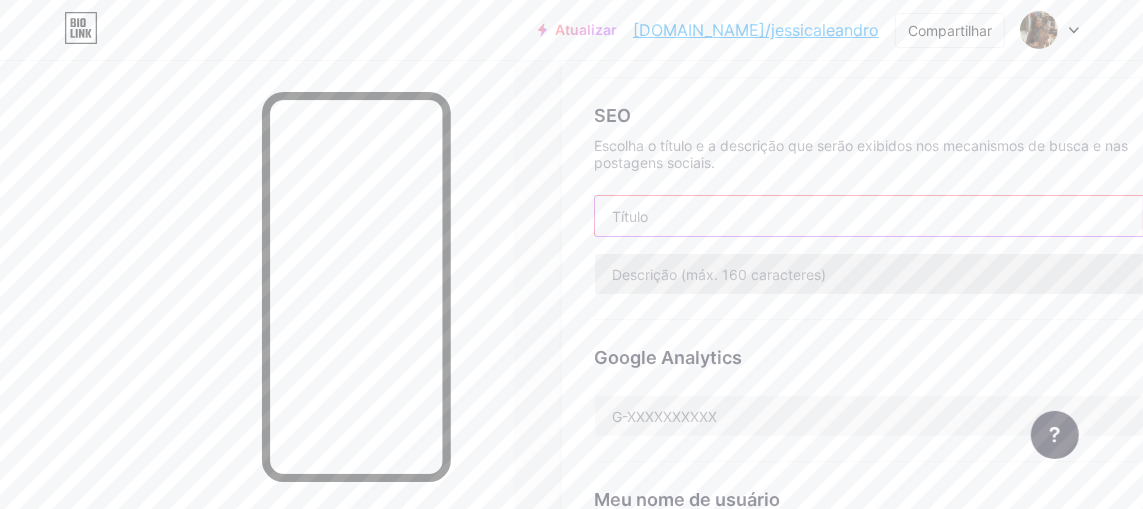 type on "A" 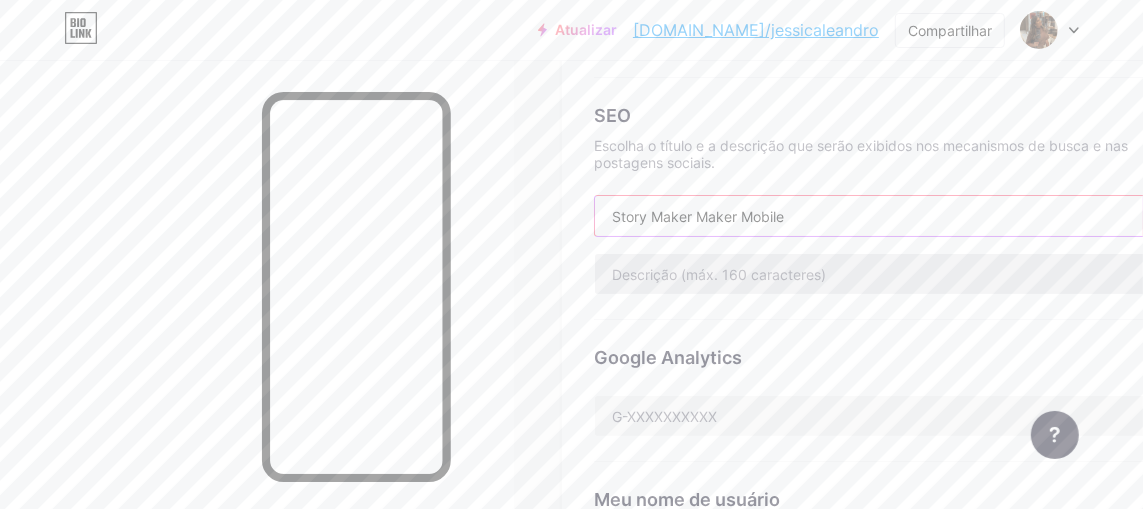 type on "Story Maker Maker Mobile" 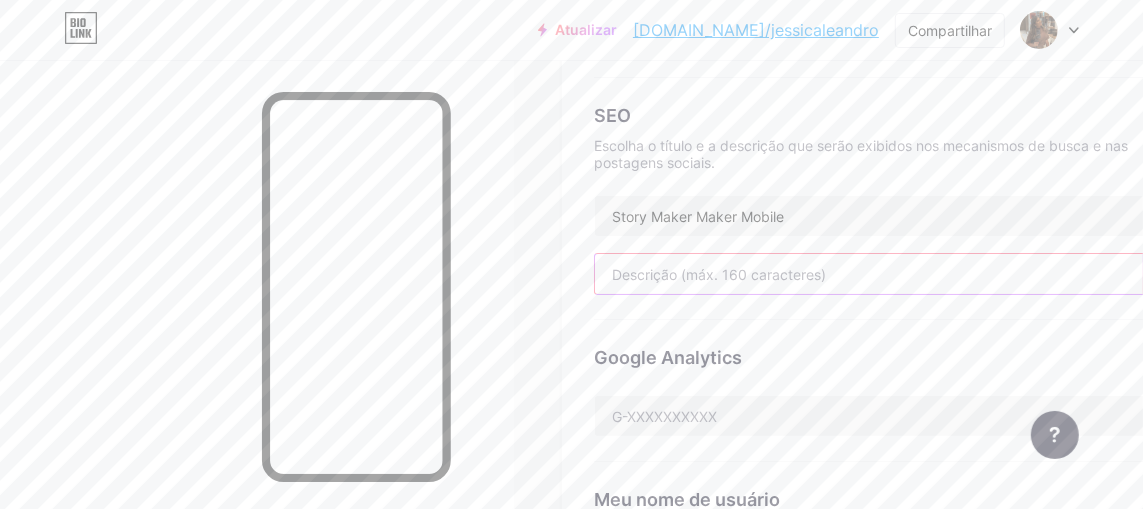 click at bounding box center (896, 274) 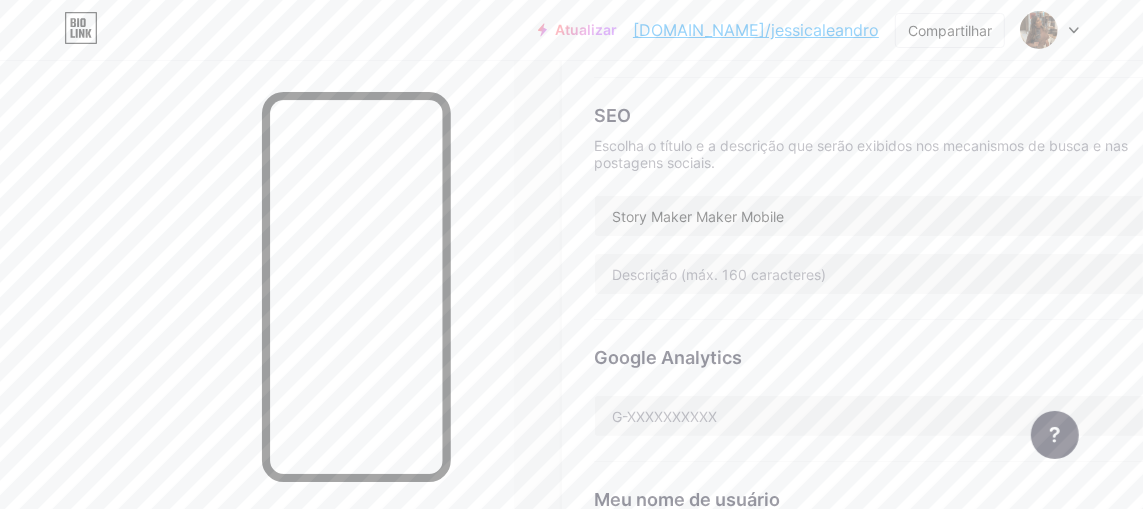 drag, startPoint x: 605, startPoint y: 144, endPoint x: 669, endPoint y: 154, distance: 64.77654 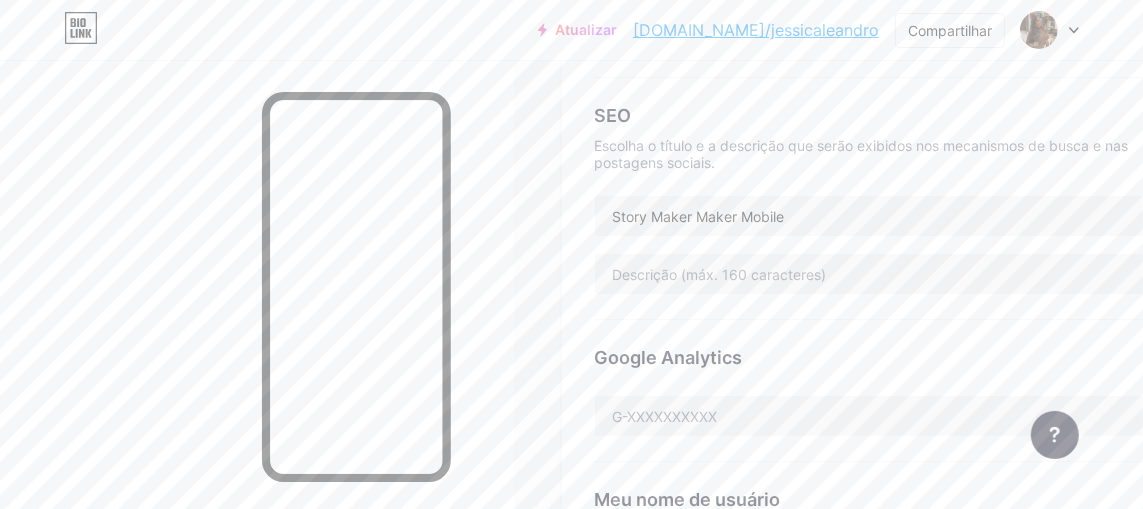 click on "Escolha o título e a descrição que serão exibidos nos mecanismos de busca e nas postagens sociais." at bounding box center [861, 154] 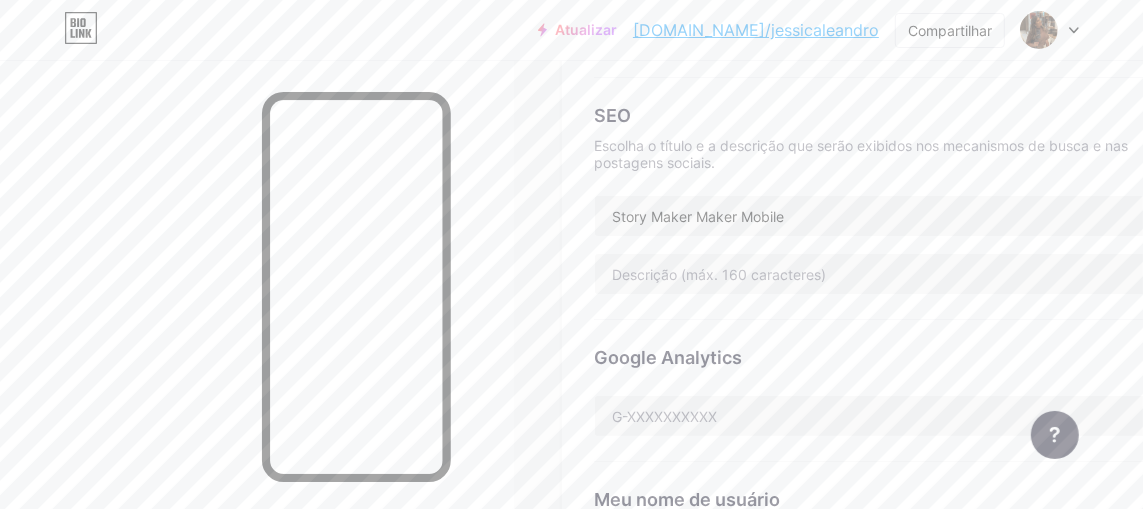 click on "Escolha o título e a descrição que serão exibidos nos mecanismos de busca e nas postagens sociais." at bounding box center [861, 154] 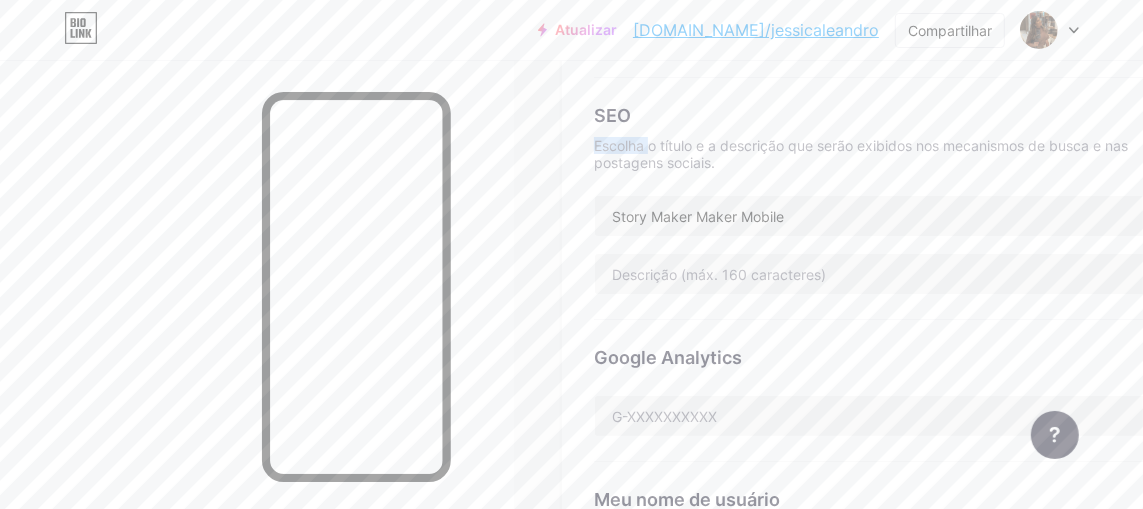 click on "Escolha o título e a descrição que serão exibidos nos mecanismos de busca e nas postagens sociais." at bounding box center [861, 154] 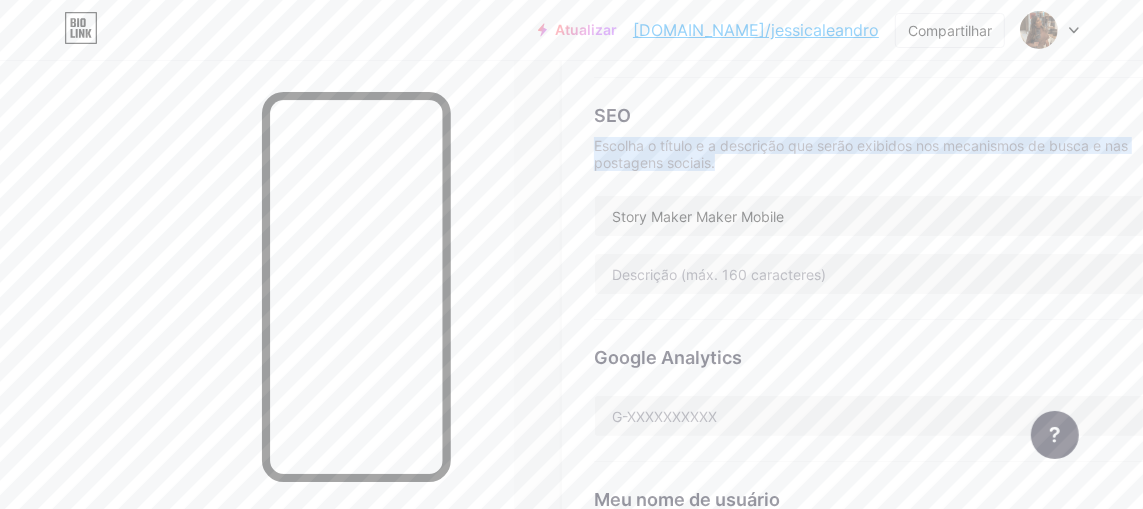 click on "Escolha o título e a descrição que serão exibidos nos mecanismos de busca e nas postagens sociais." at bounding box center (861, 154) 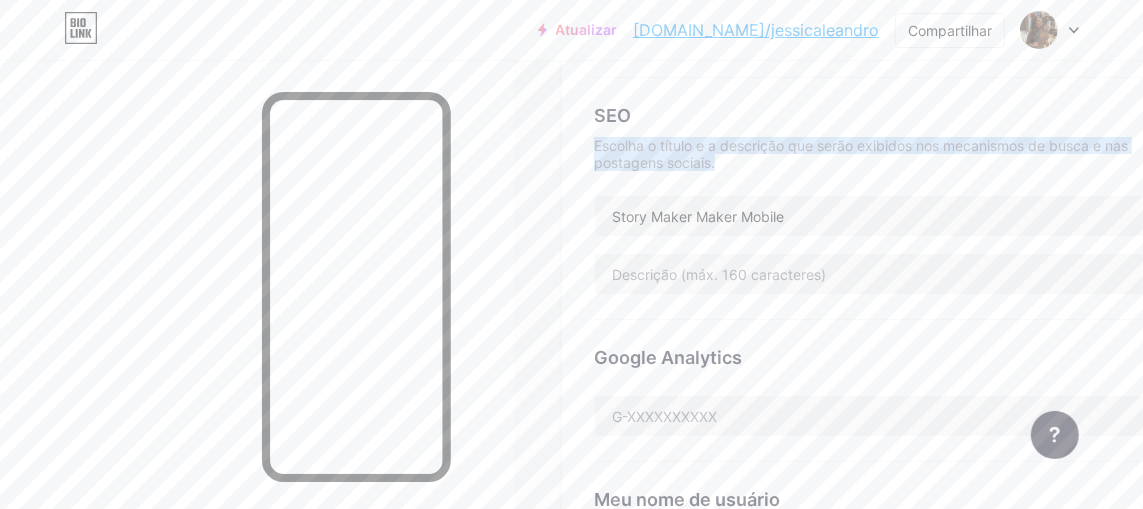 copy on "Escolha o título e a descrição que serão exibidos nos mecanismos de busca e nas postagens sociais." 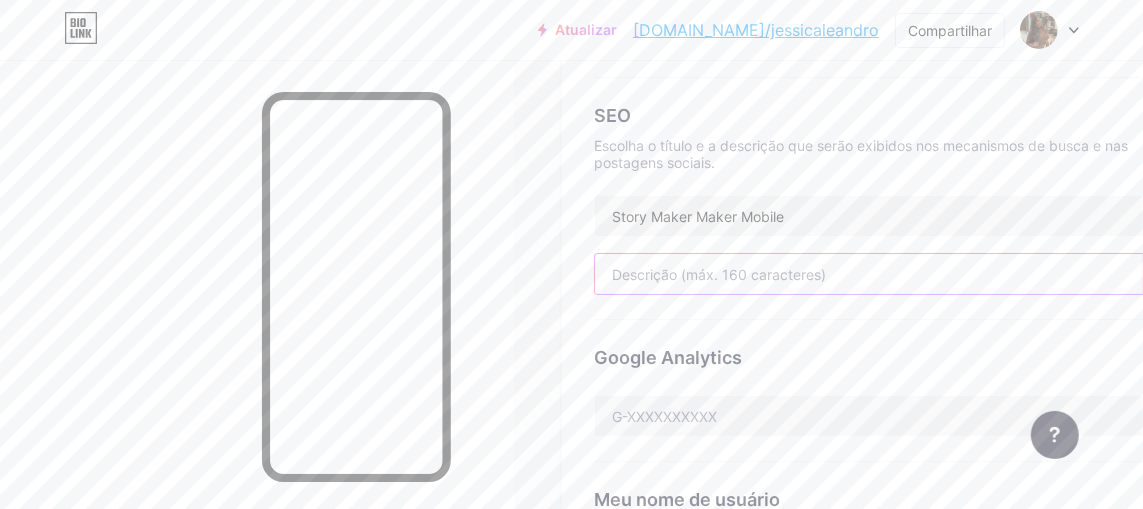 paste on "Story Maker especialista em captar emoções reais e criar conteúdos que conectam, inspiram e valorizam a sua história em tempo real." 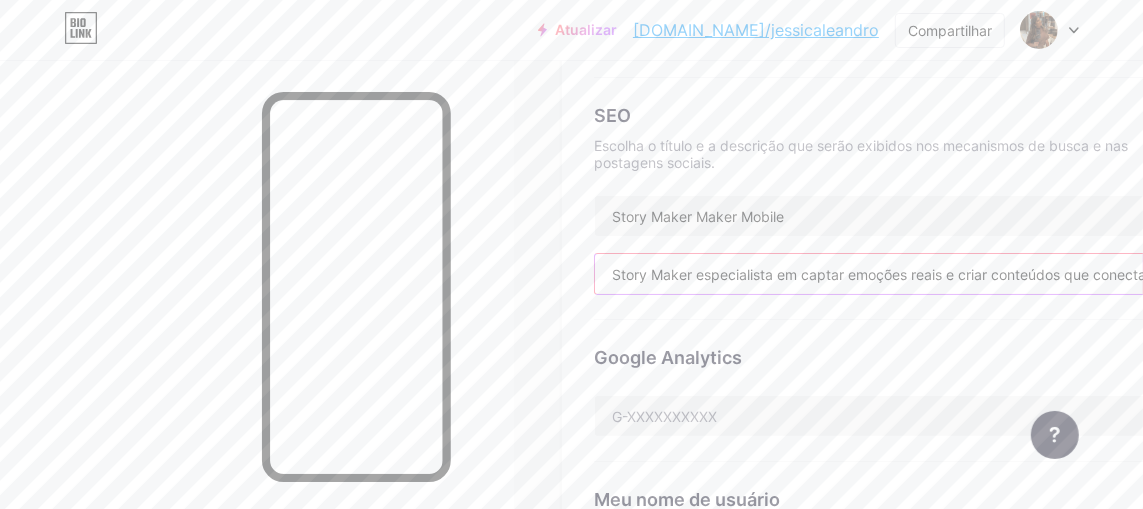scroll, scrollTop: 0, scrollLeft: 317, axis: horizontal 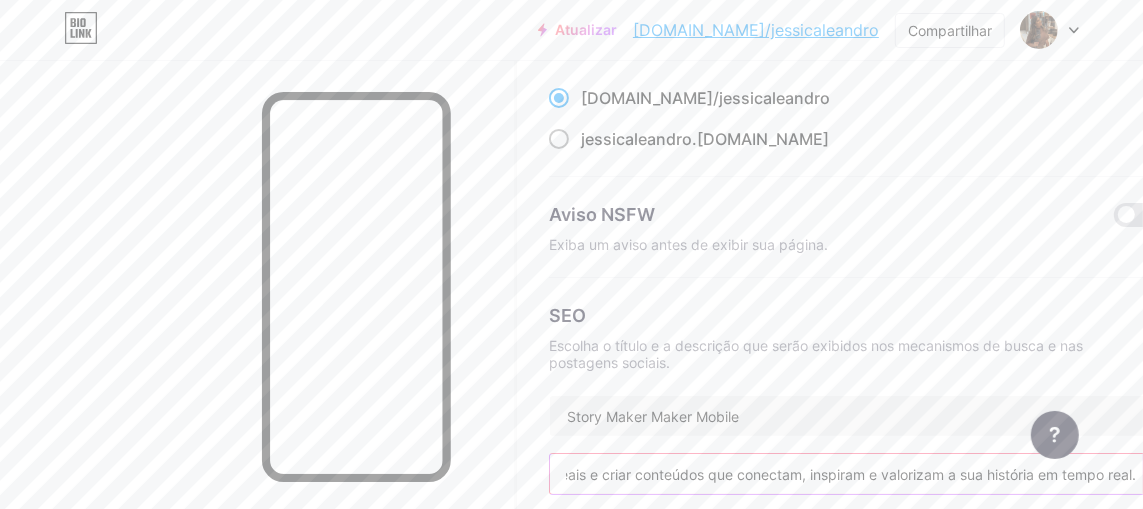 type on "Story Maker especialista em captar emoções reais e criar conteúdos que conectam, inspiram e valorizam a sua história em tempo real." 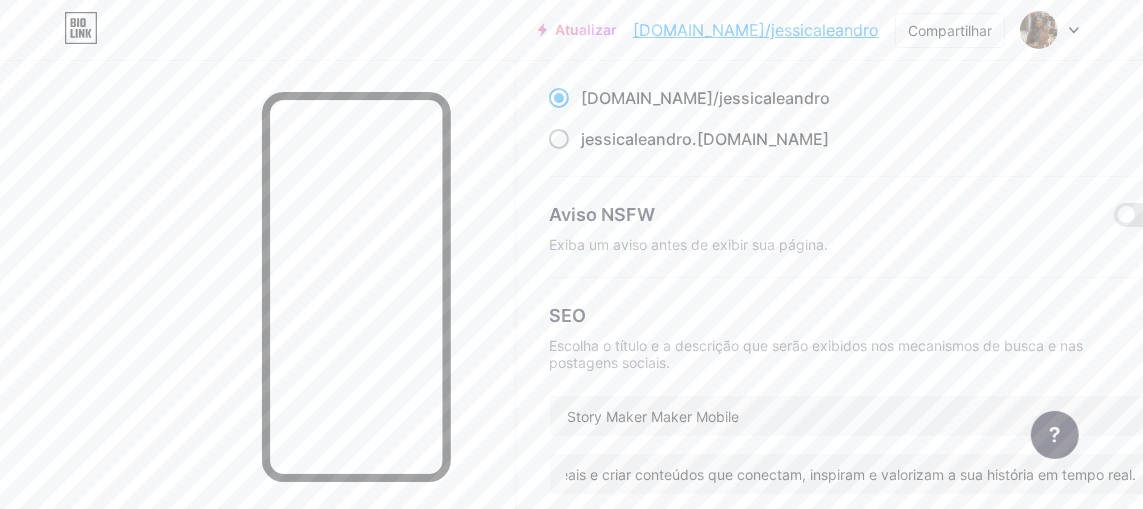 scroll, scrollTop: 0, scrollLeft: 0, axis: both 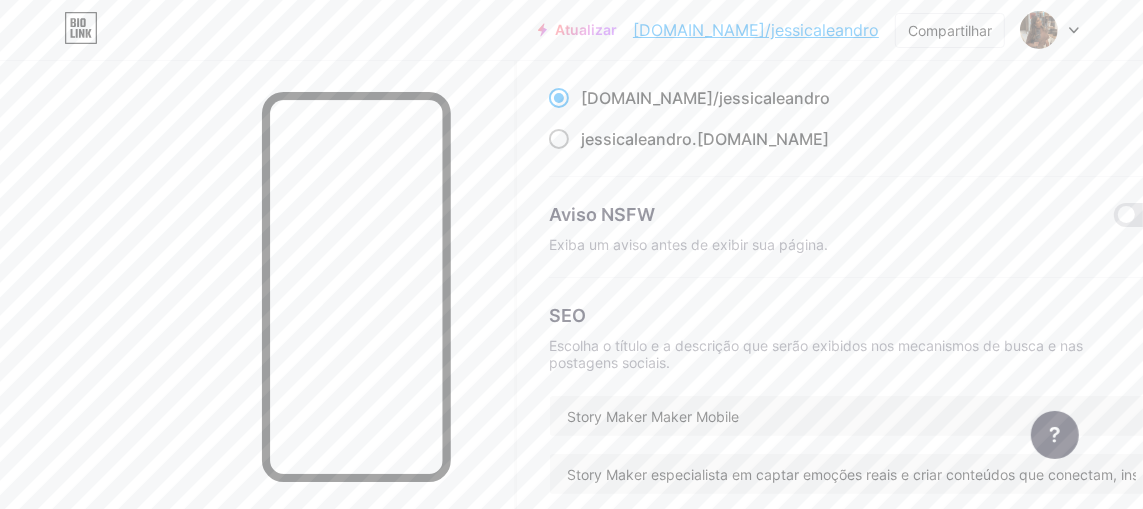 click at bounding box center [559, 139] 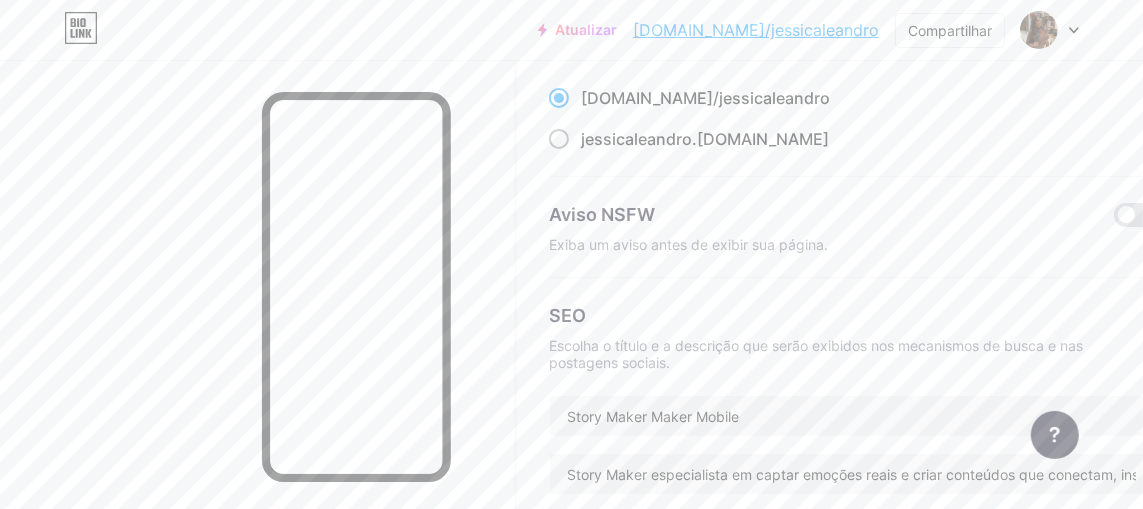 radio on "true" 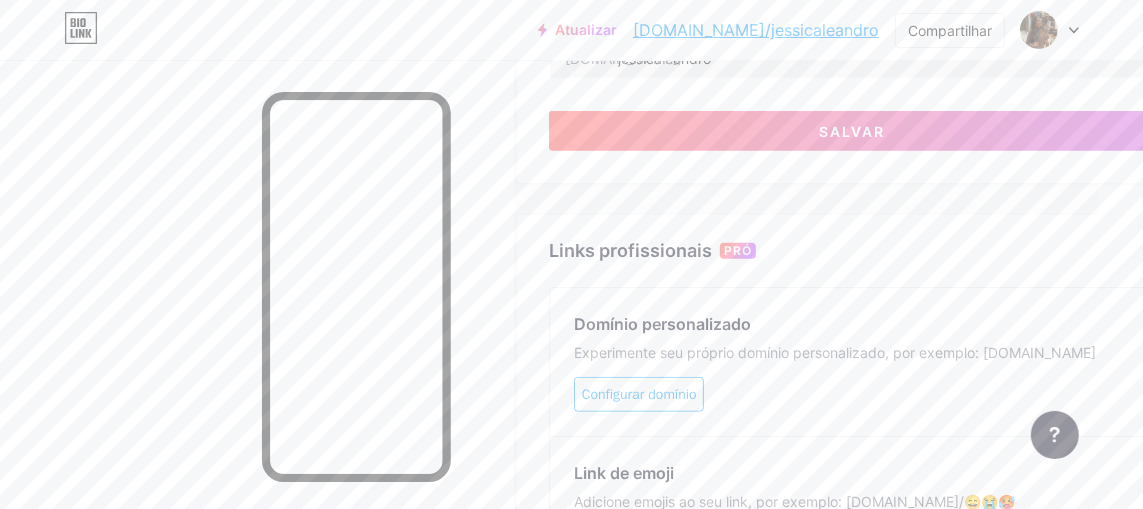 scroll, scrollTop: 800, scrollLeft: 45, axis: both 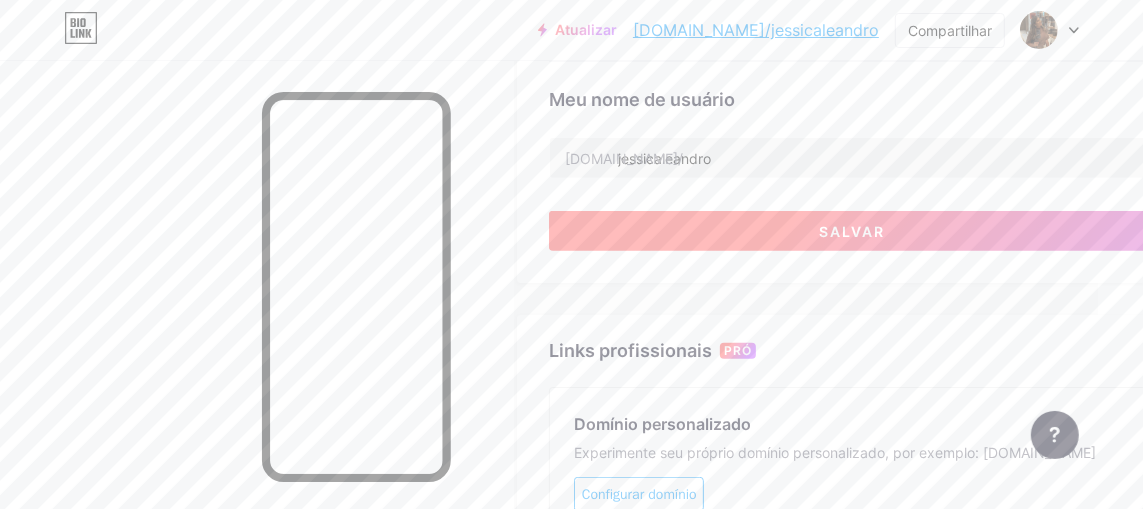 click on "Salvar" at bounding box center [851, 231] 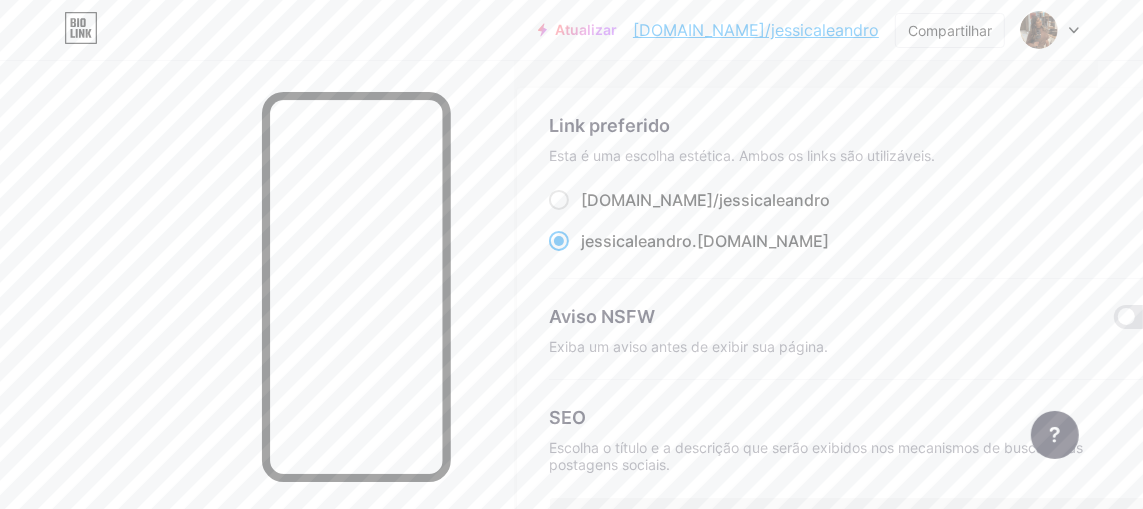 scroll, scrollTop: 0, scrollLeft: 45, axis: horizontal 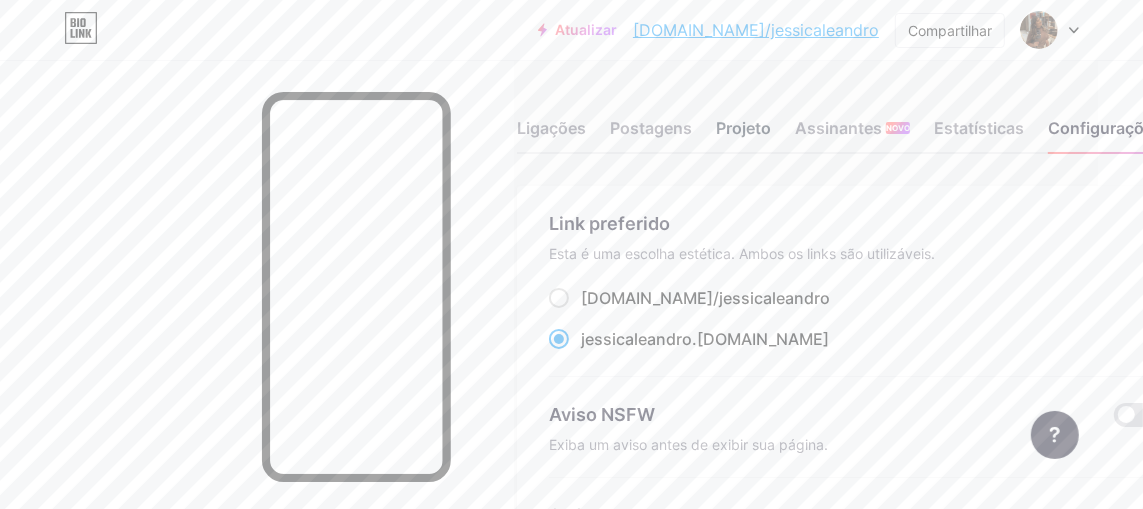 click on "Projeto" at bounding box center (743, 128) 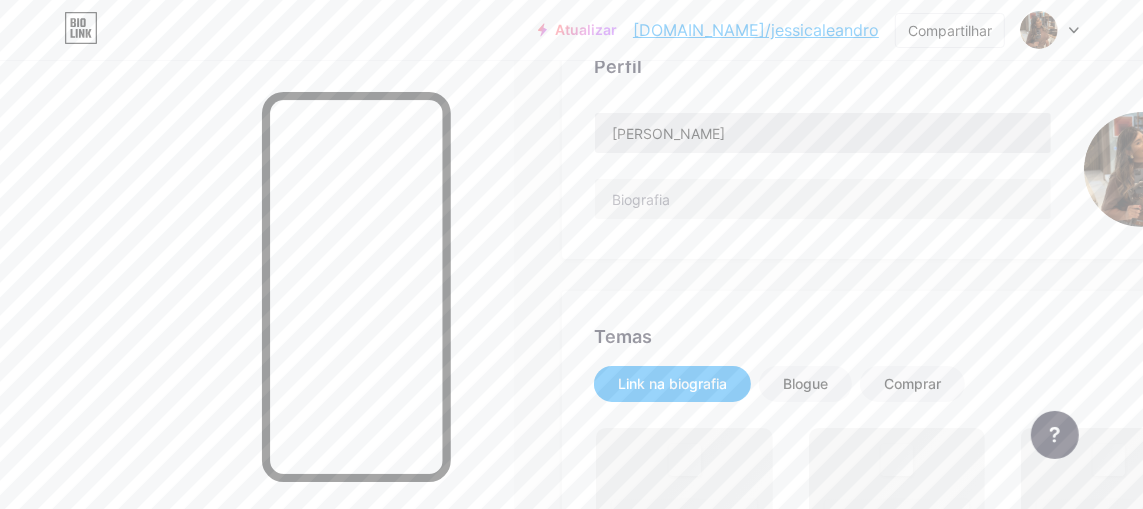 scroll, scrollTop: 200, scrollLeft: 0, axis: vertical 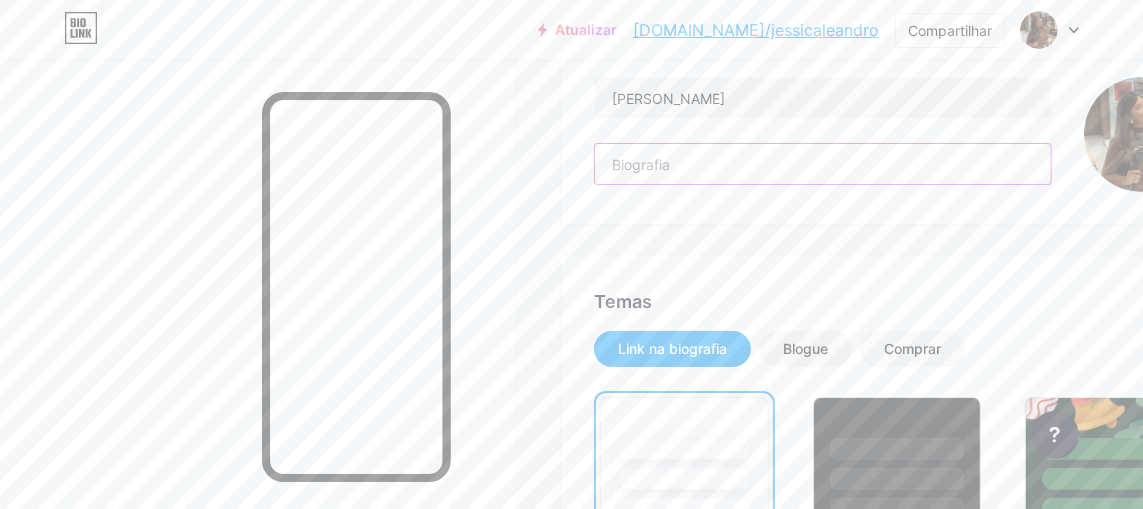 paste on "Story Maker especialista em captar emoções reais e criar conteúdos que conectam, inspiram e valorizam a sua história em tempo real." 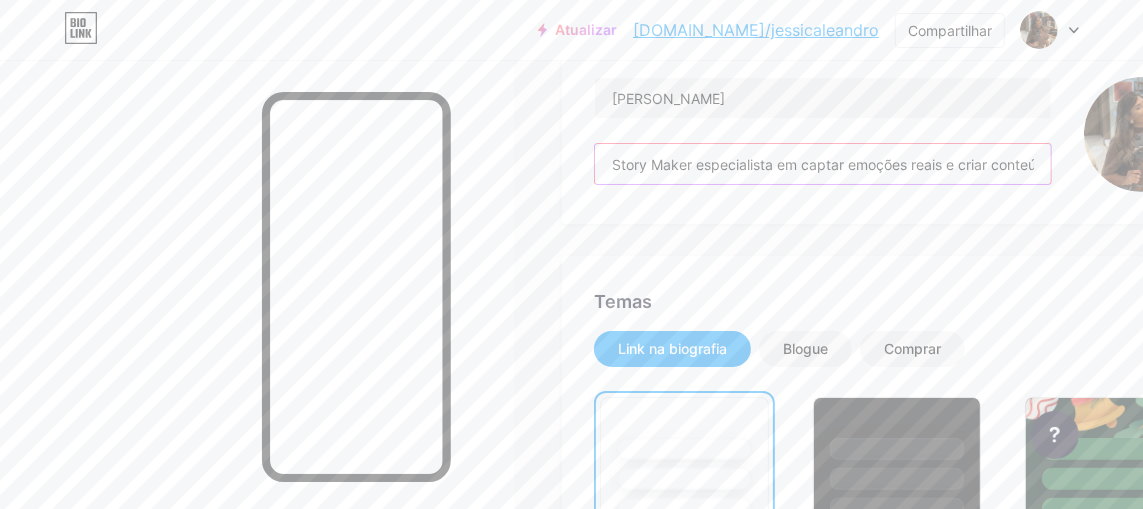 scroll, scrollTop: 0, scrollLeft: 464, axis: horizontal 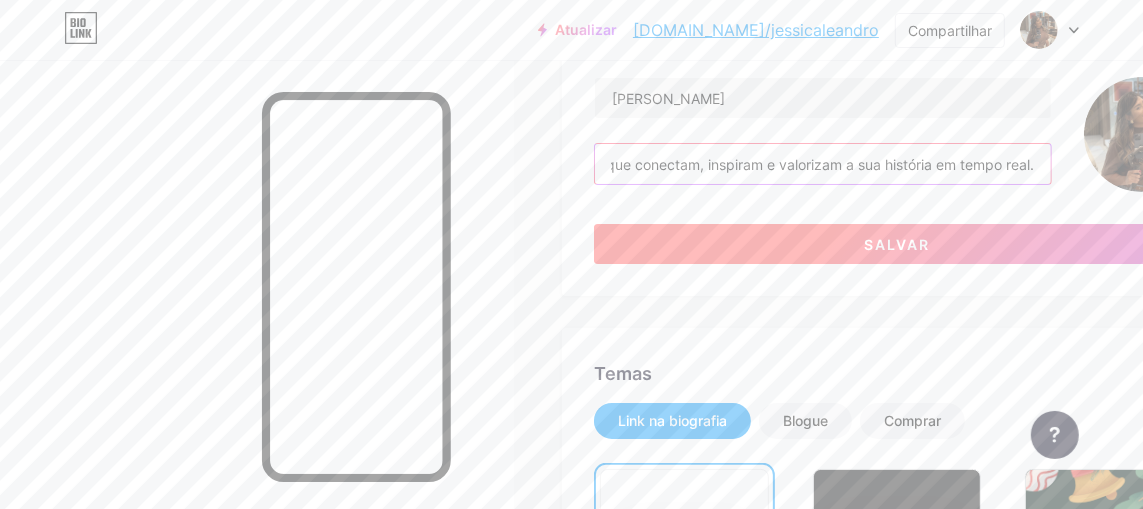 type on "Story Maker especialista em captar emoções reais e criar conteúdos que conectam, inspiram e valorizam a sua história em tempo real." 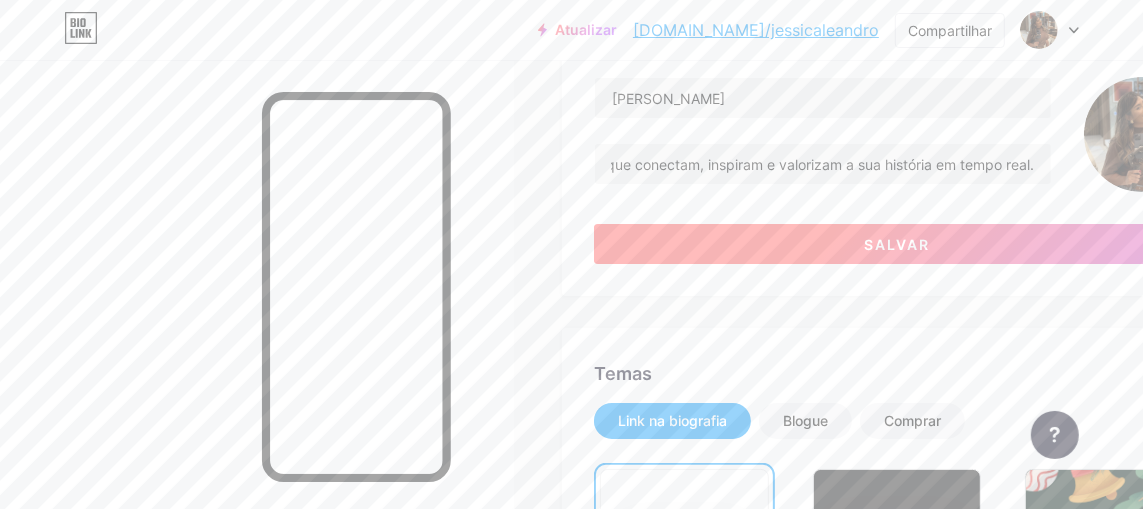 scroll, scrollTop: 0, scrollLeft: 0, axis: both 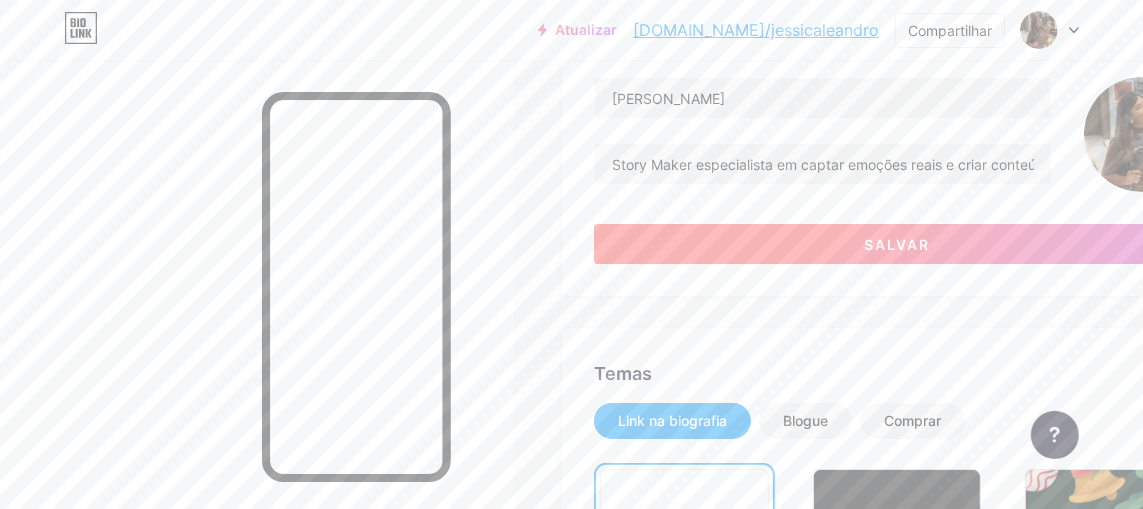click on "Salvar" at bounding box center (896, 244) 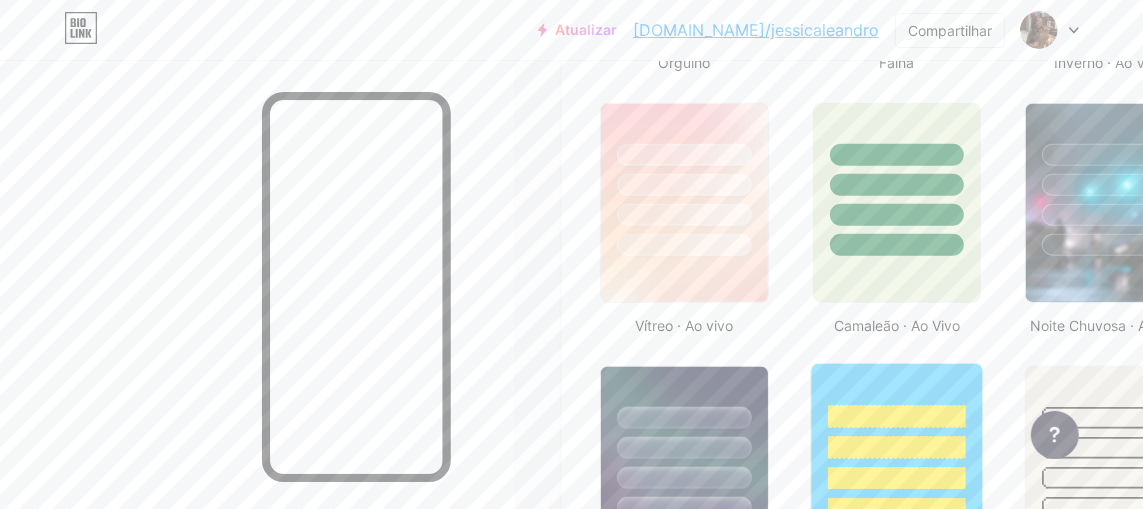 scroll, scrollTop: 800, scrollLeft: 0, axis: vertical 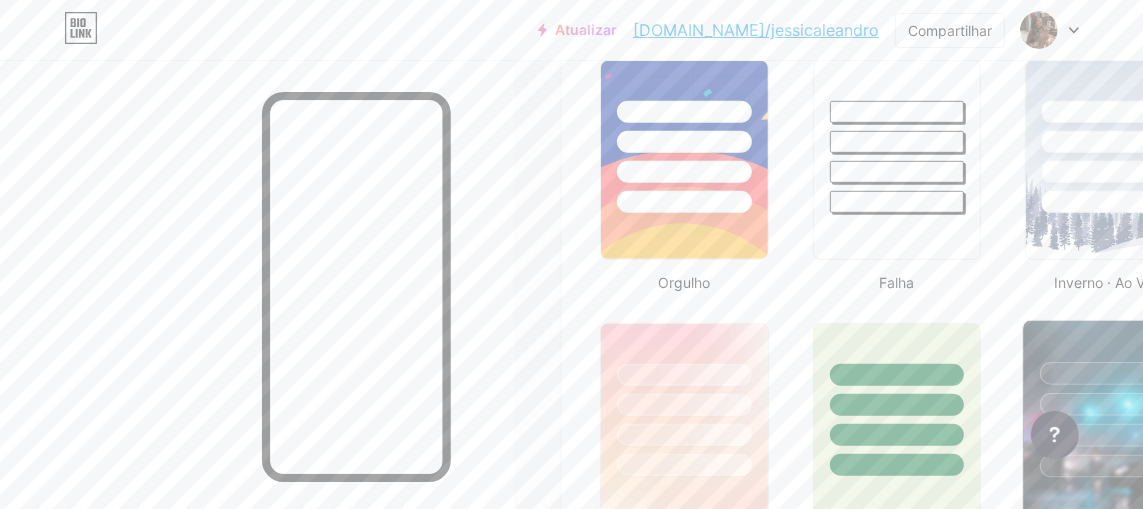 click at bounding box center (1109, 399) 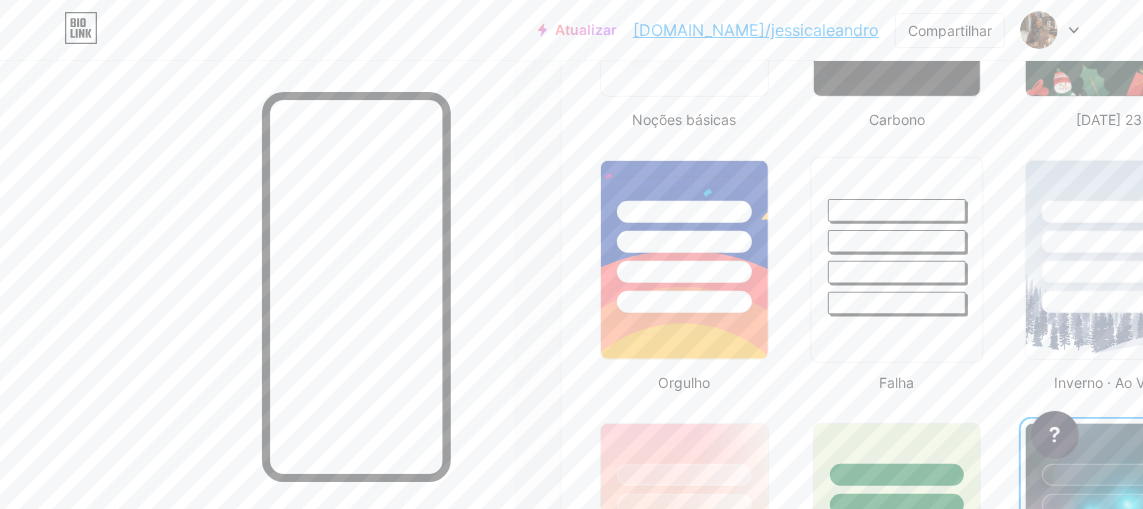 scroll, scrollTop: 1000, scrollLeft: 0, axis: vertical 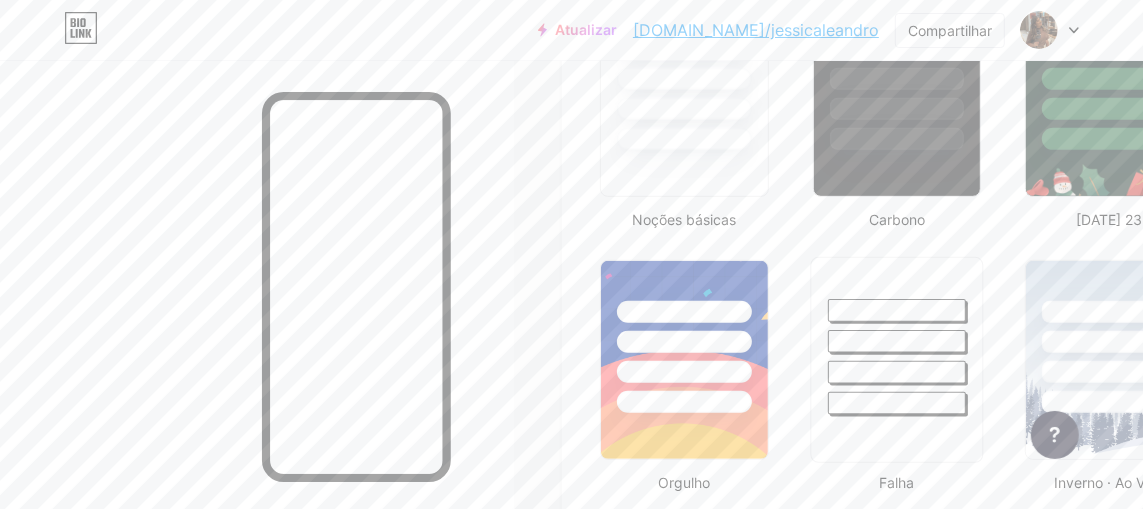 click at bounding box center [897, 310] 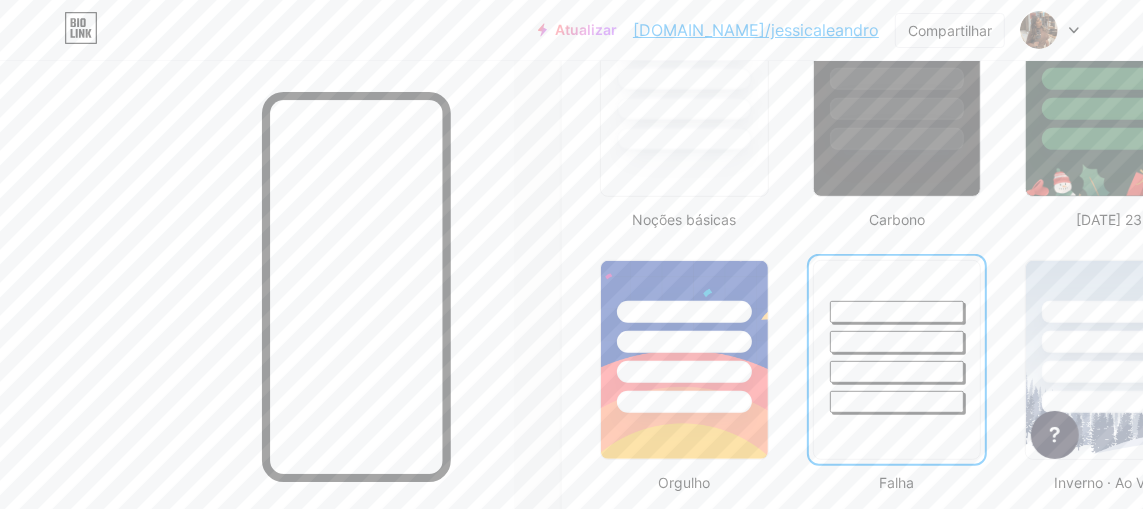 click at bounding box center (897, 312) 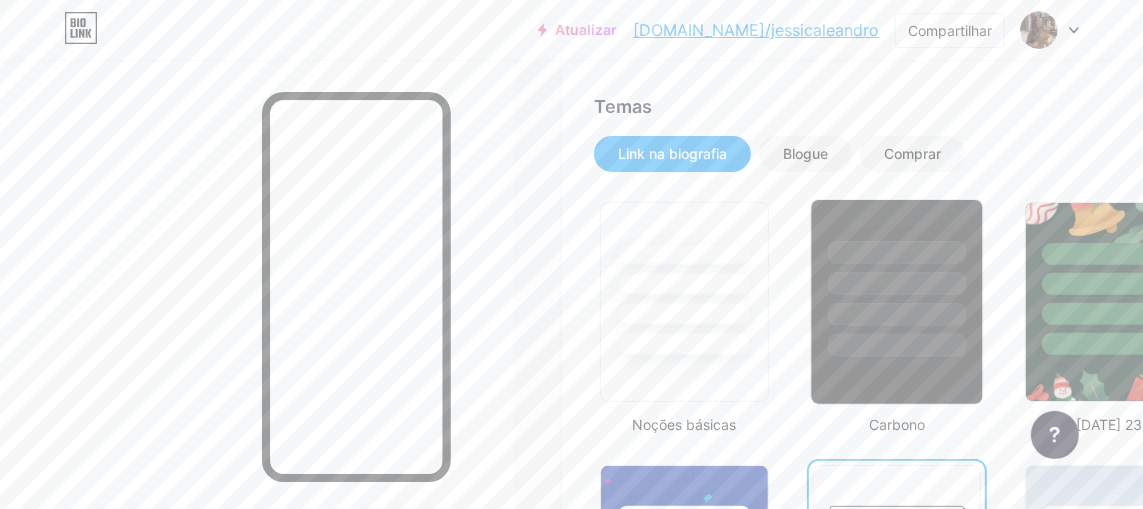 scroll, scrollTop: 500, scrollLeft: 0, axis: vertical 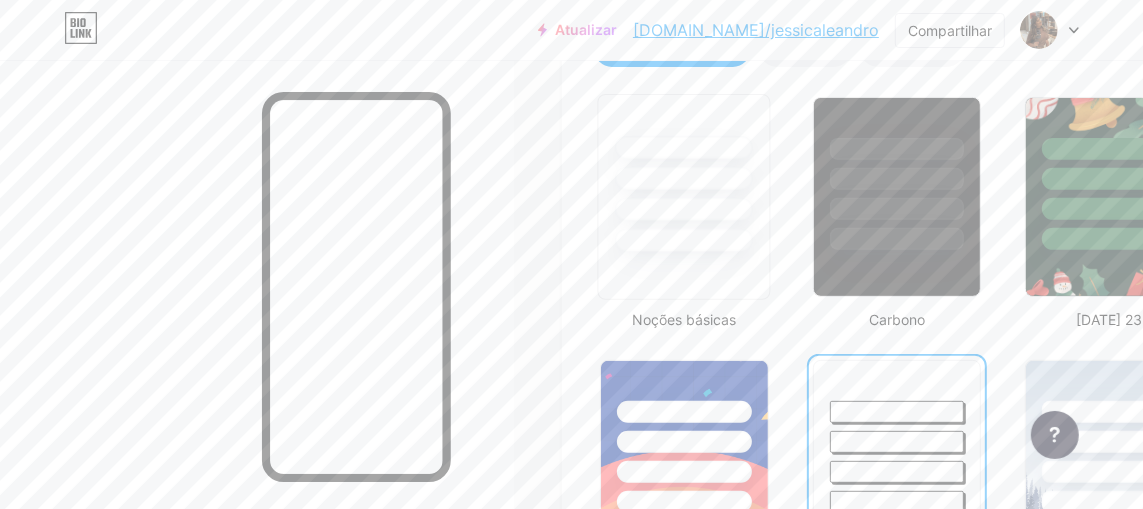 click at bounding box center [684, 240] 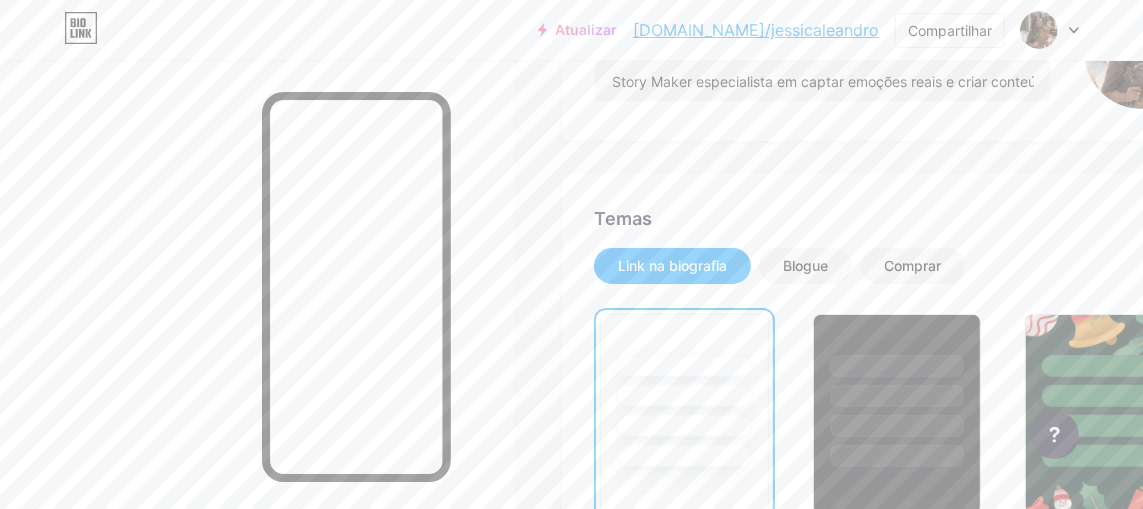 scroll, scrollTop: 300, scrollLeft: 0, axis: vertical 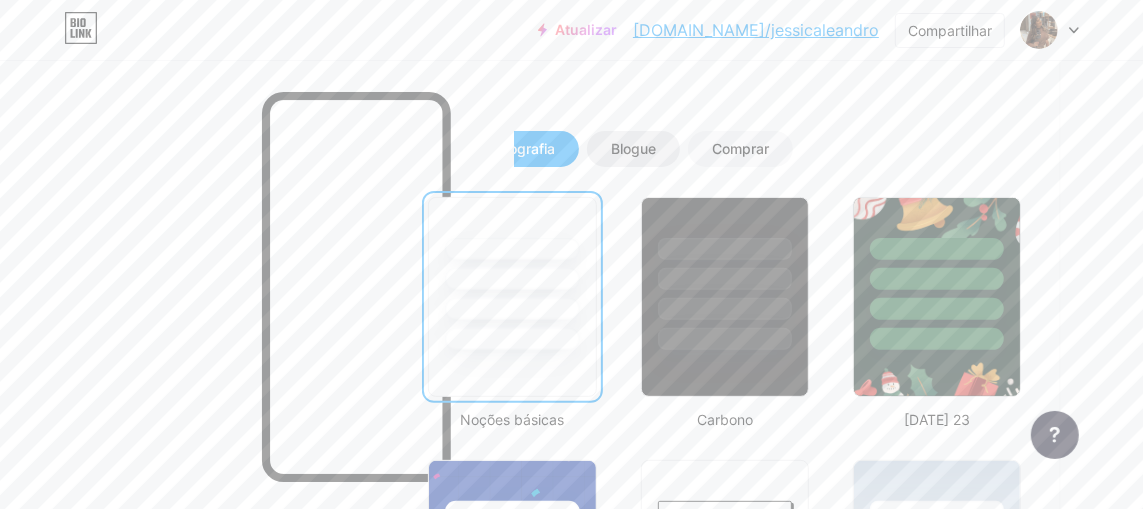 click on "Blogue" at bounding box center (633, 149) 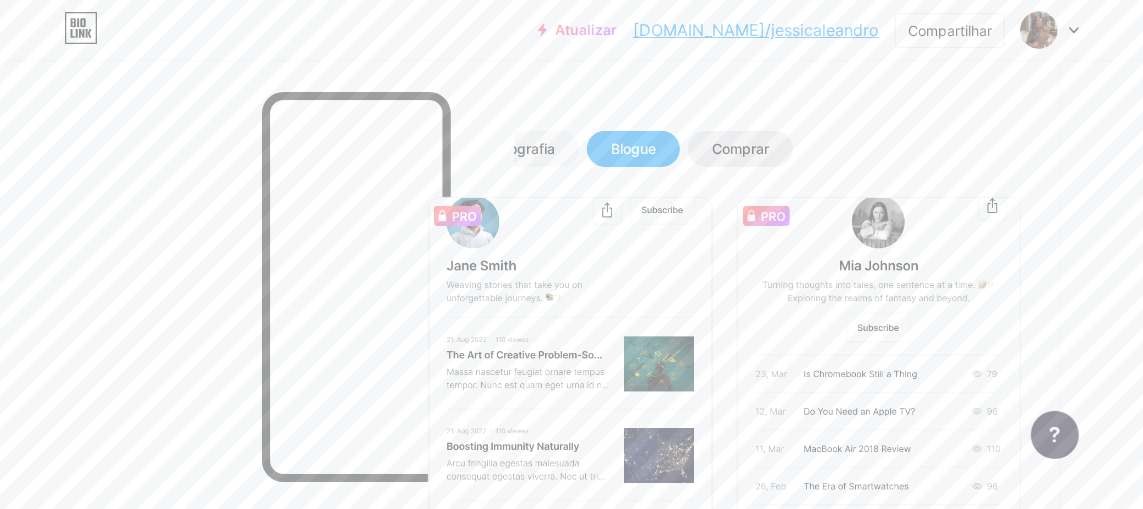 click on "Comprar" at bounding box center (740, 148) 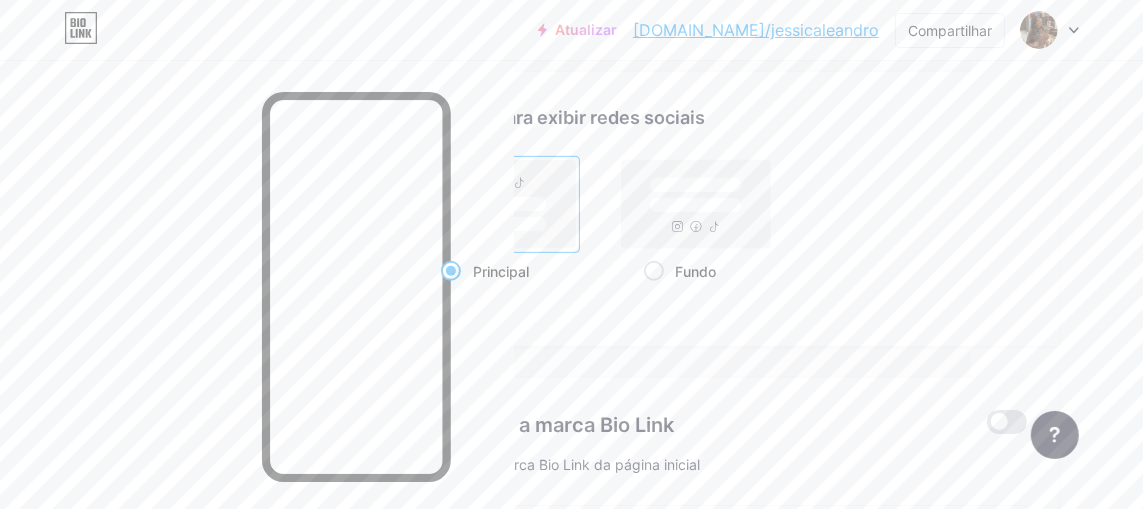 scroll, scrollTop: 1100, scrollLeft: 178, axis: both 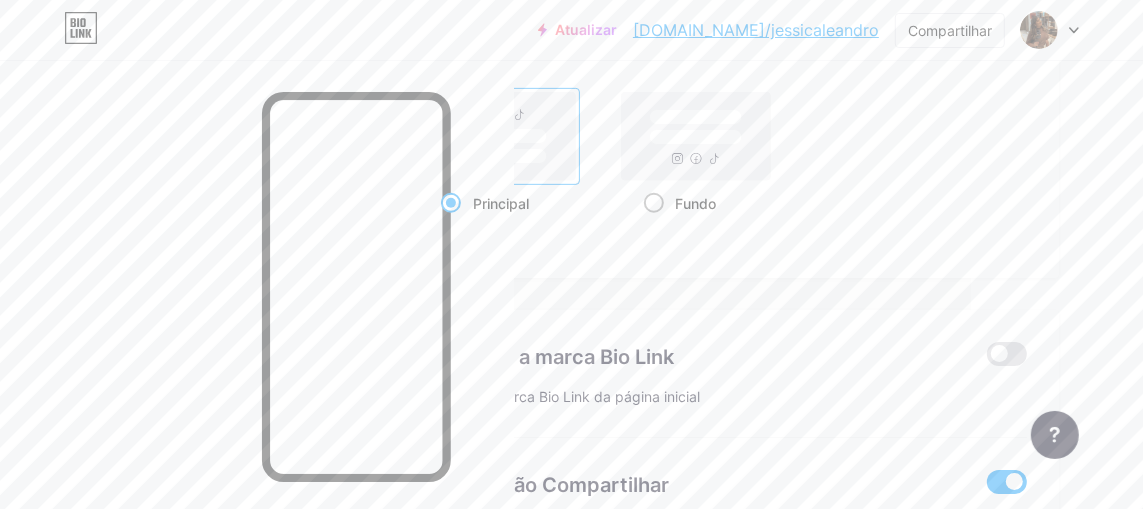 click 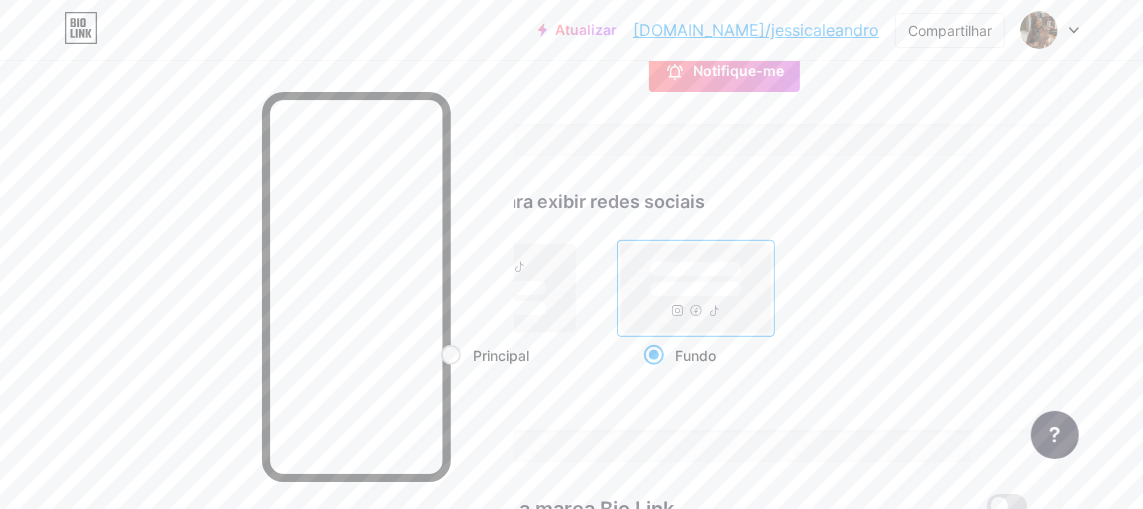 scroll, scrollTop: 900, scrollLeft: 178, axis: both 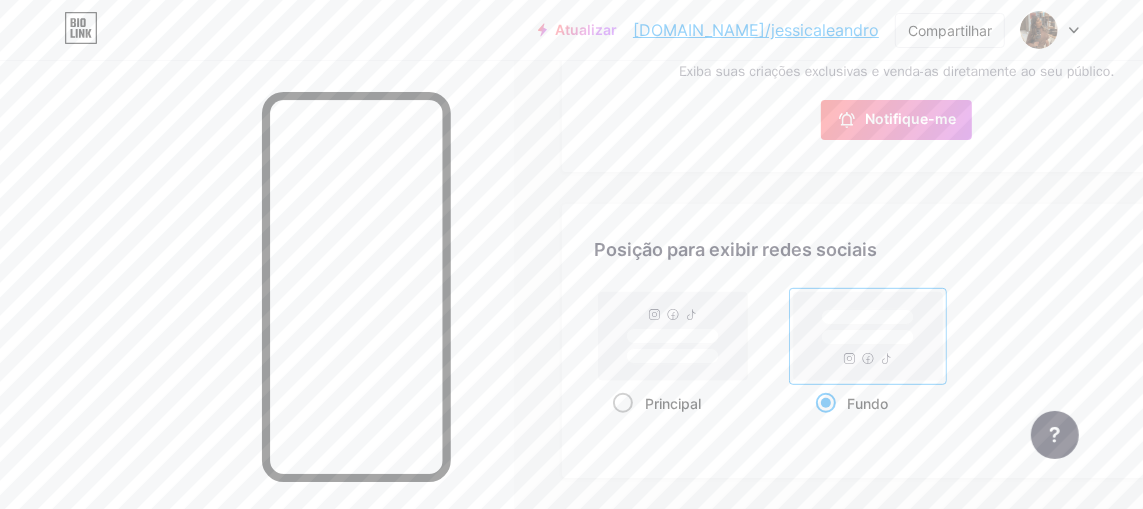 click 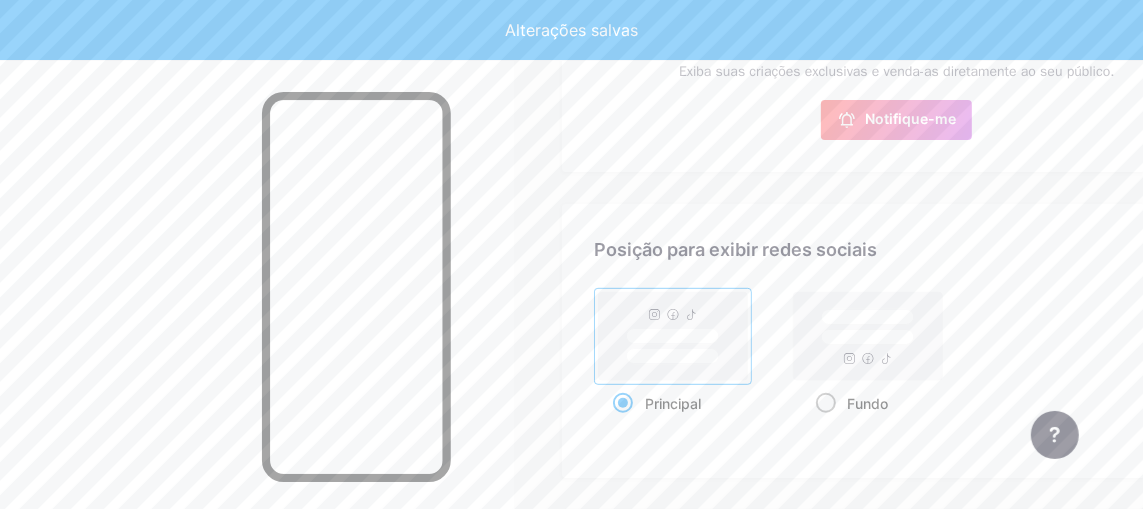 click 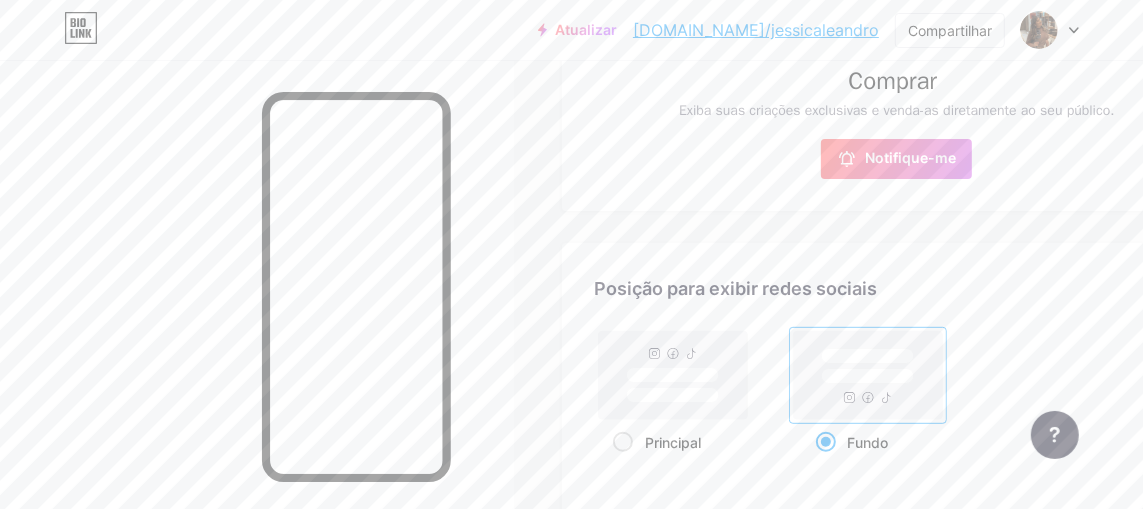 scroll, scrollTop: 855, scrollLeft: 0, axis: vertical 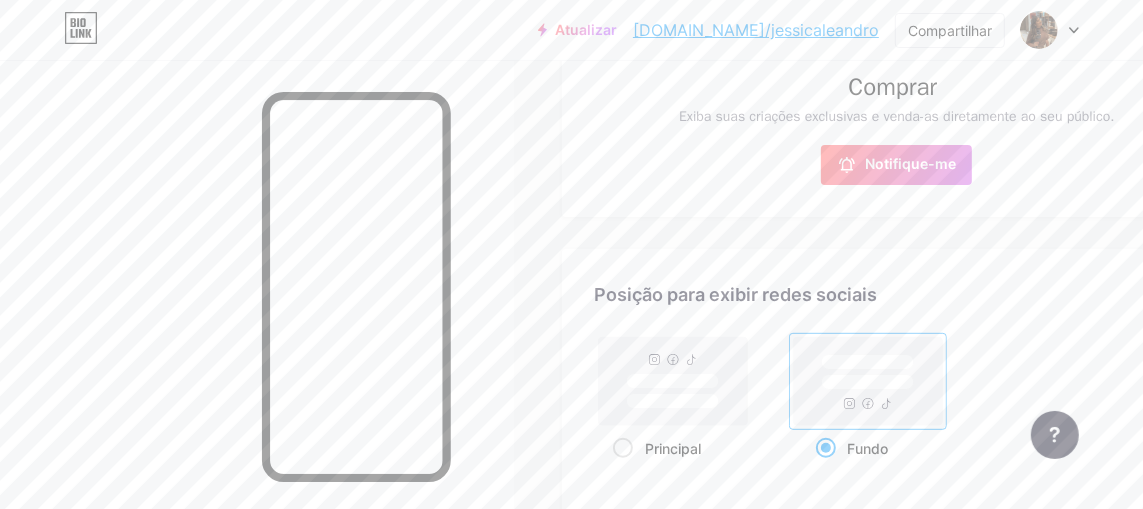 click 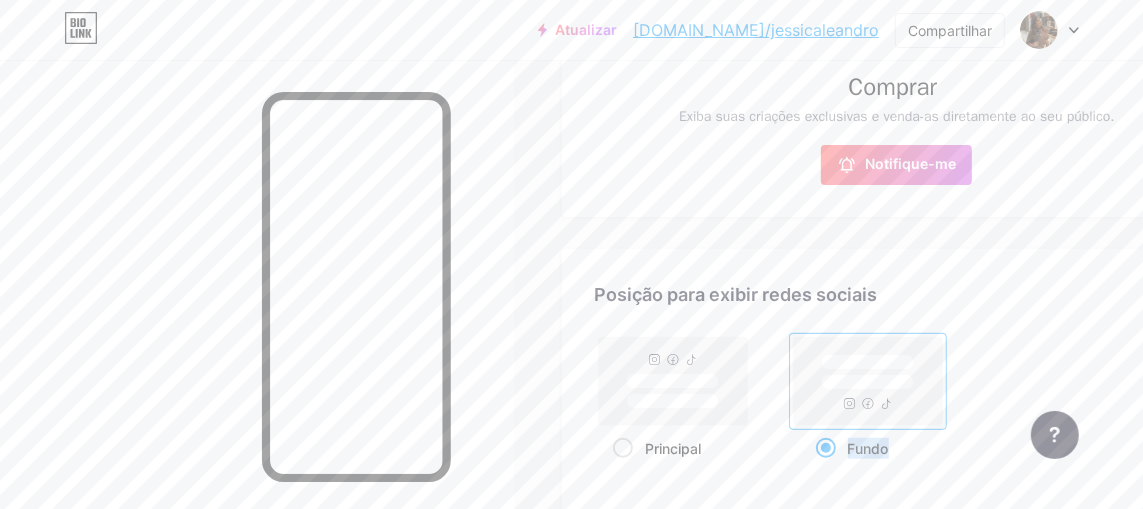 click 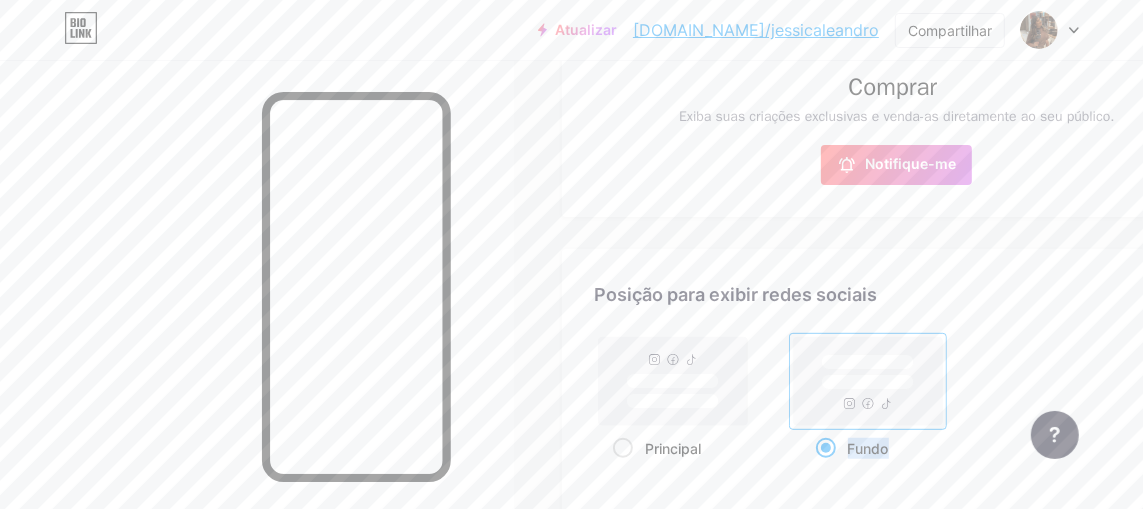 click 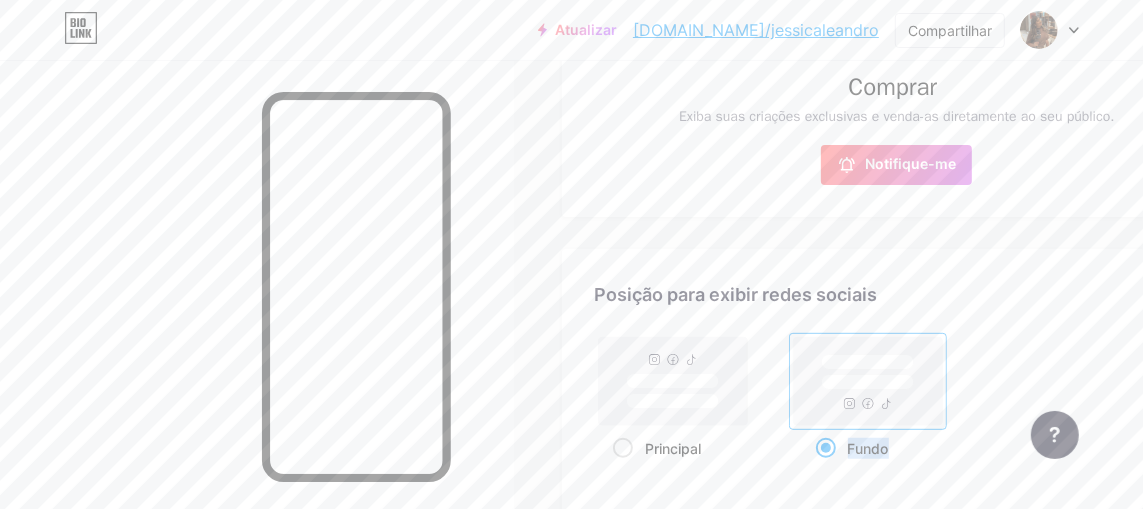 click on "Fundo" at bounding box center (822, 473) 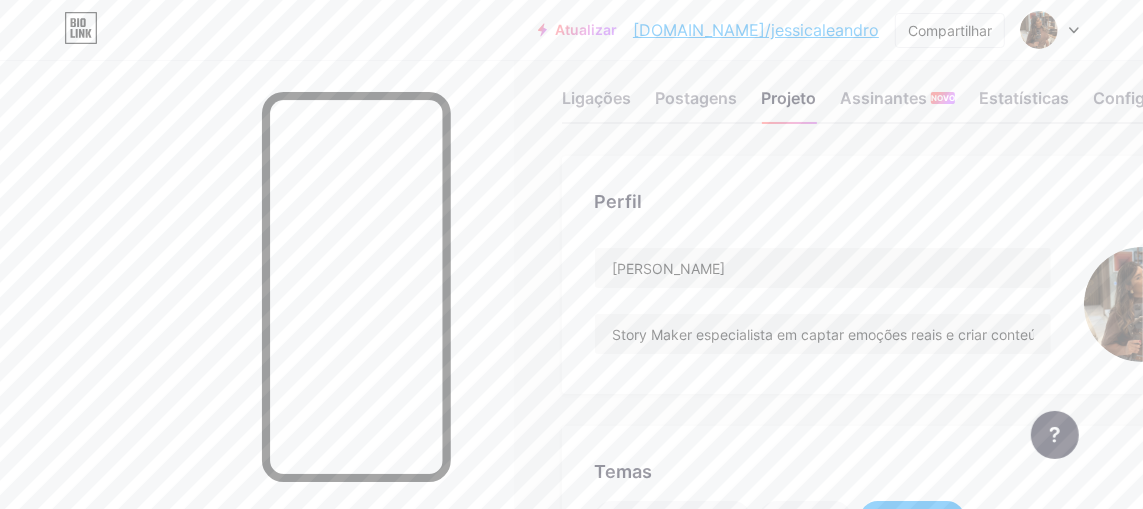 scroll, scrollTop: 0, scrollLeft: 0, axis: both 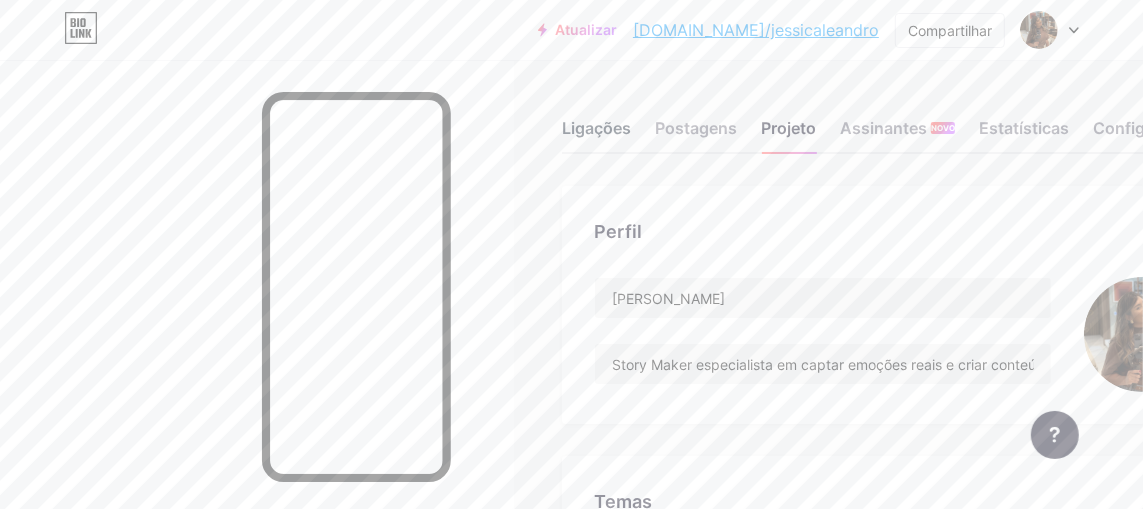 click on "Ligações" at bounding box center (596, 134) 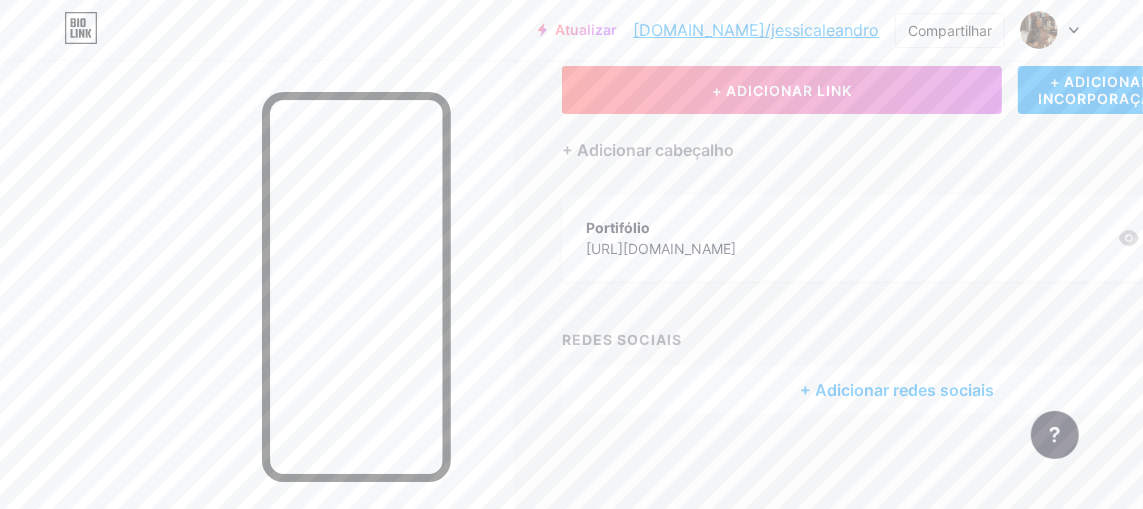 scroll, scrollTop: 122, scrollLeft: 0, axis: vertical 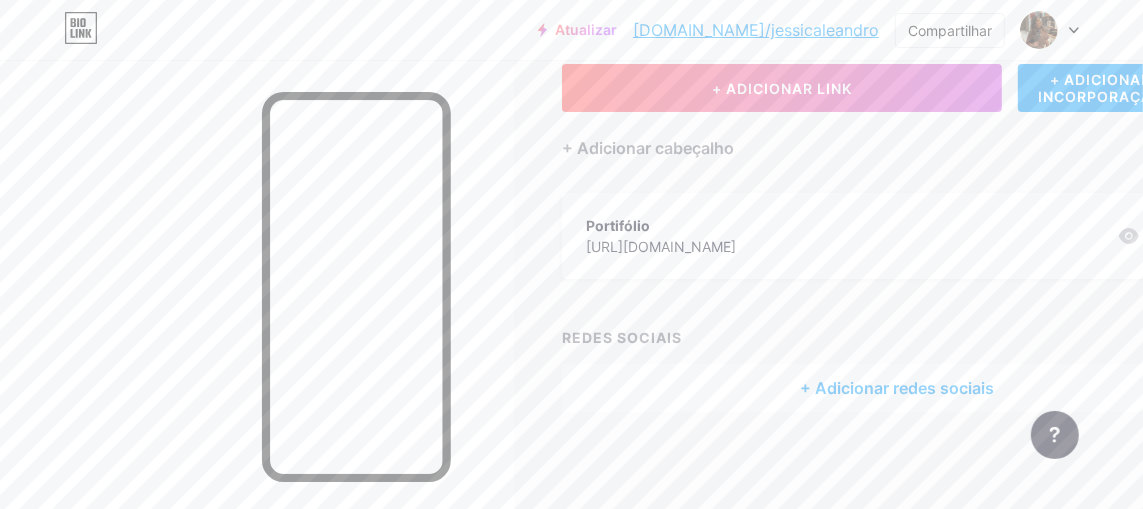 click on "+ Adicionar redes sociais" at bounding box center (897, 388) 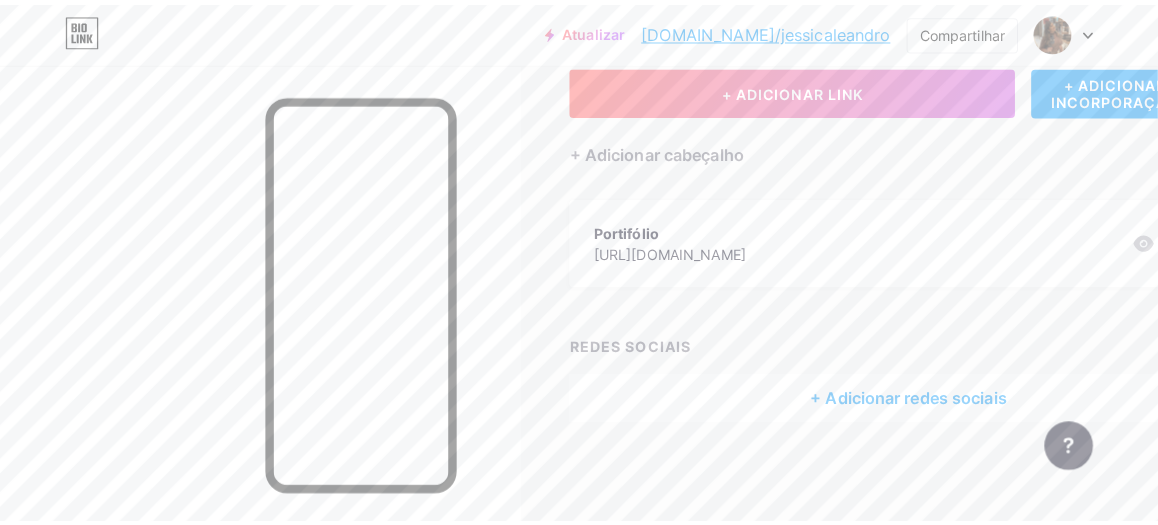 scroll, scrollTop: 107, scrollLeft: 0, axis: vertical 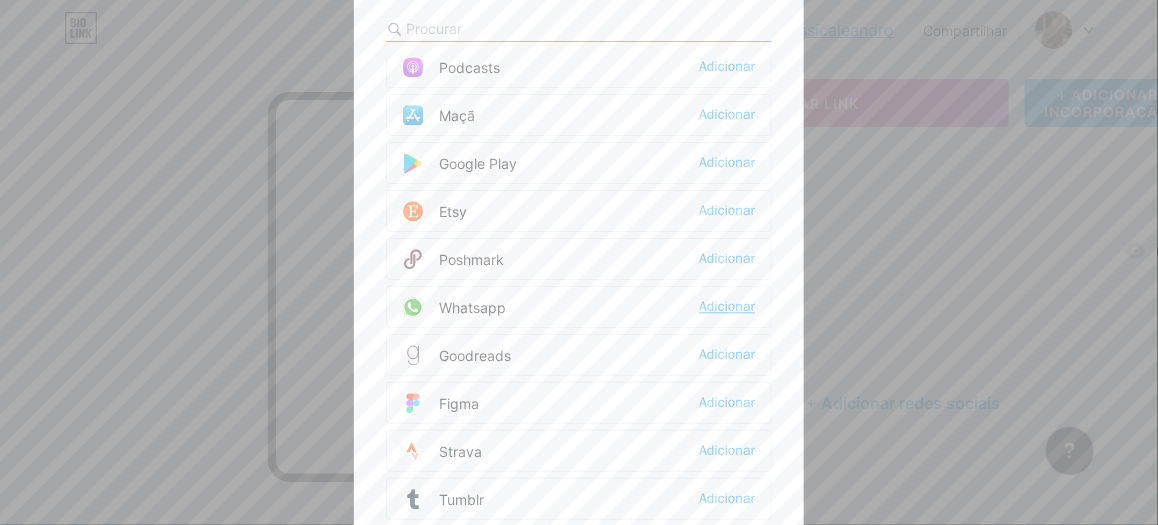 click on "Adicionar" at bounding box center (727, 306) 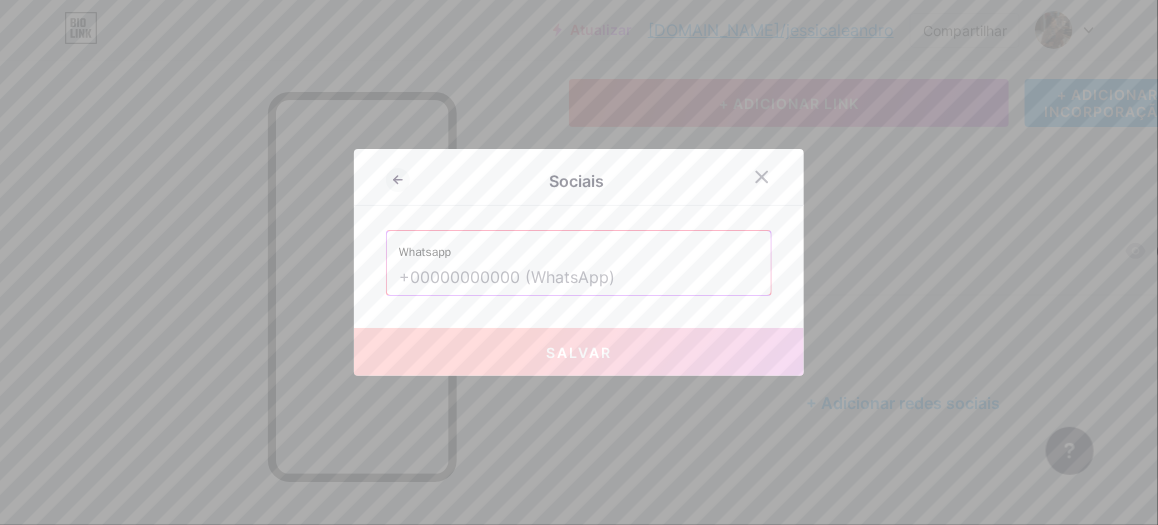 click on "Sociais" at bounding box center (565, 181) 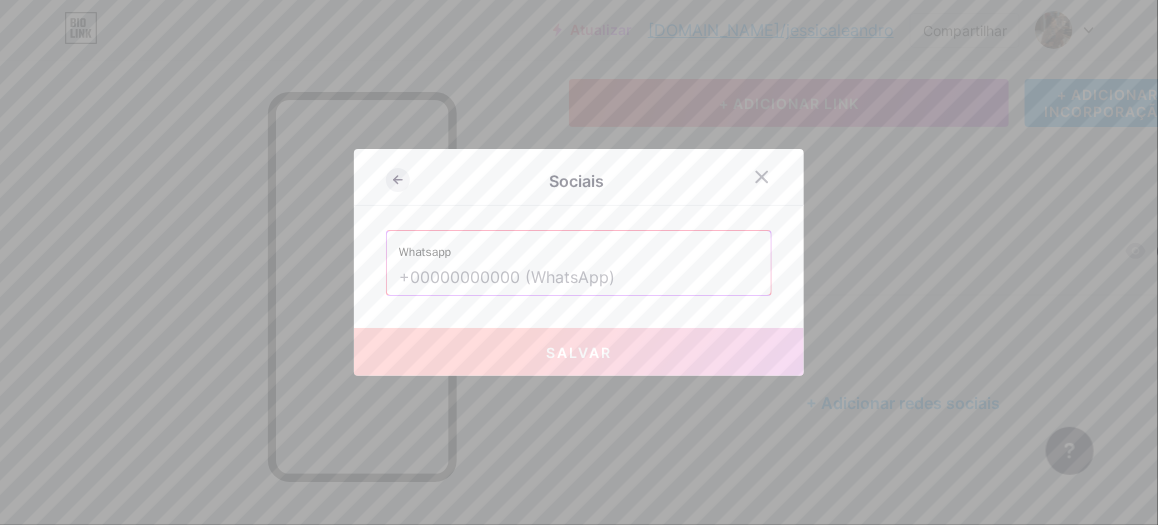 click 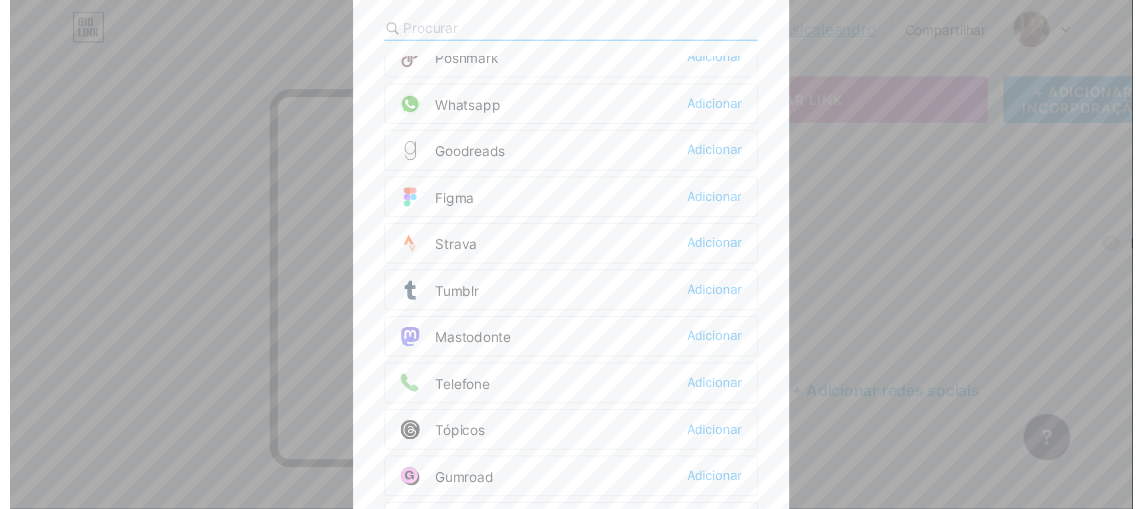 scroll, scrollTop: 1788, scrollLeft: 0, axis: vertical 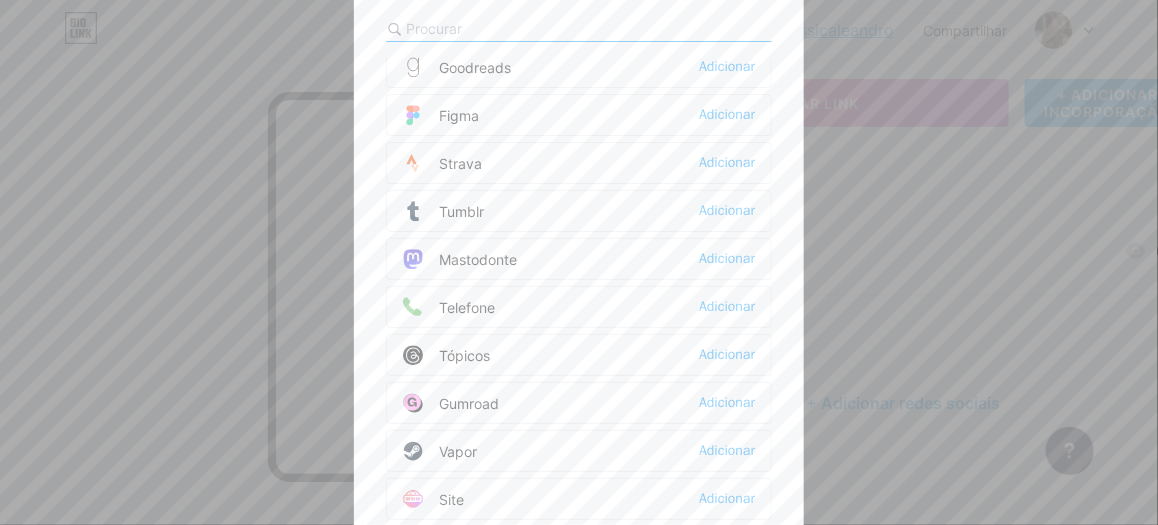 click at bounding box center [579, 262] 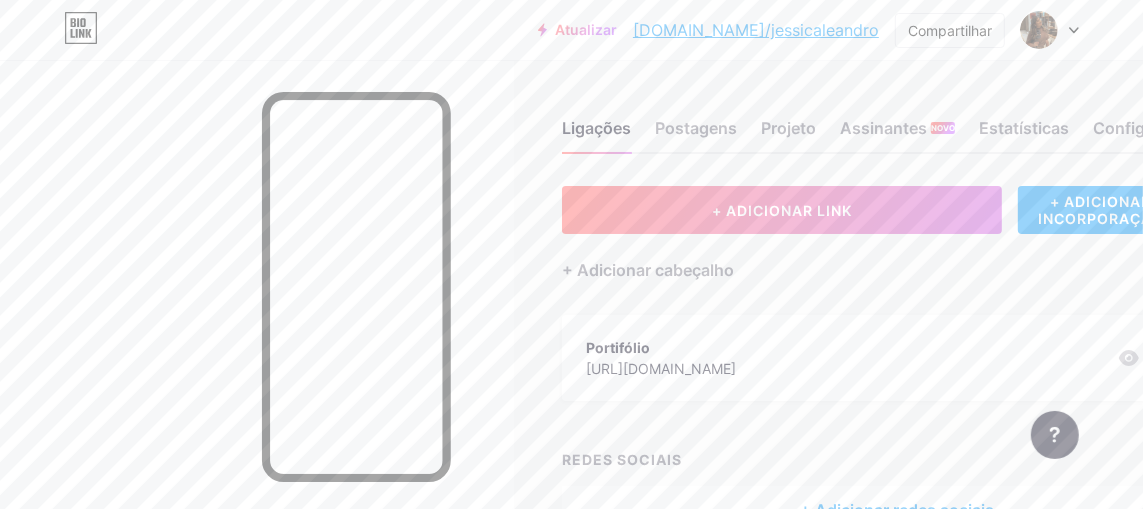 scroll, scrollTop: 0, scrollLeft: 0, axis: both 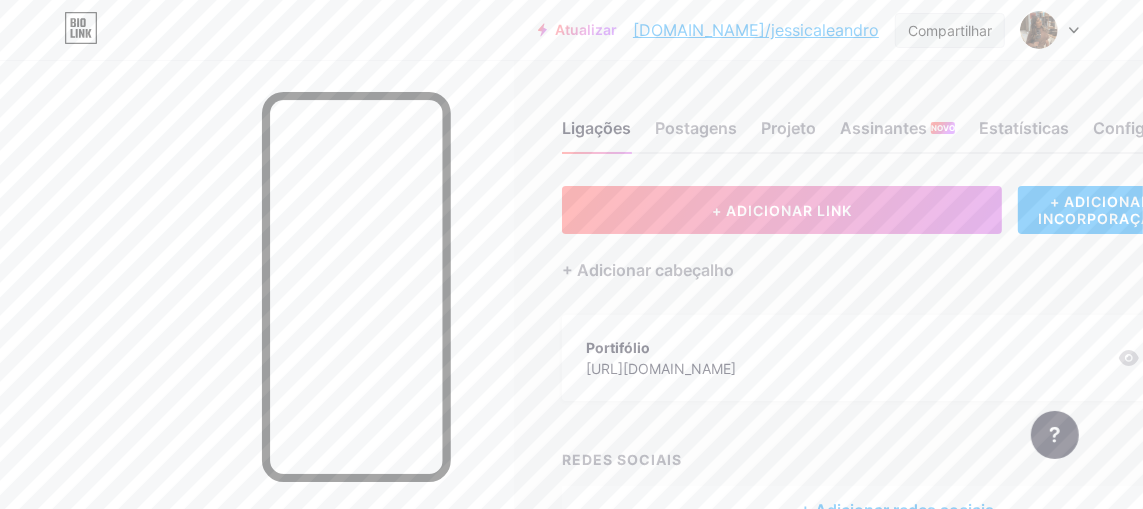 click on "Compartilhar" at bounding box center (950, 30) 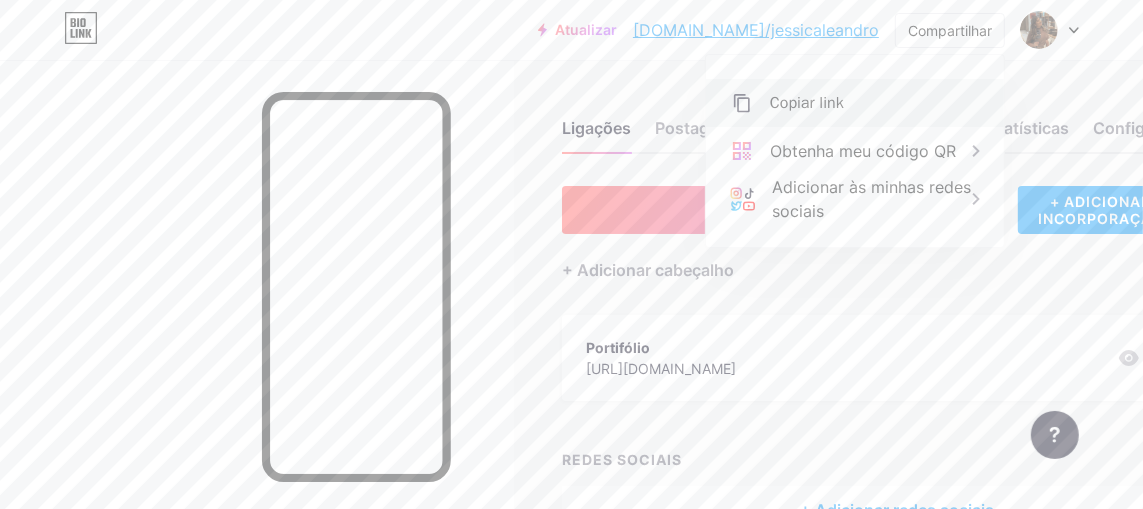 click on "Copiar link" at bounding box center [855, 103] 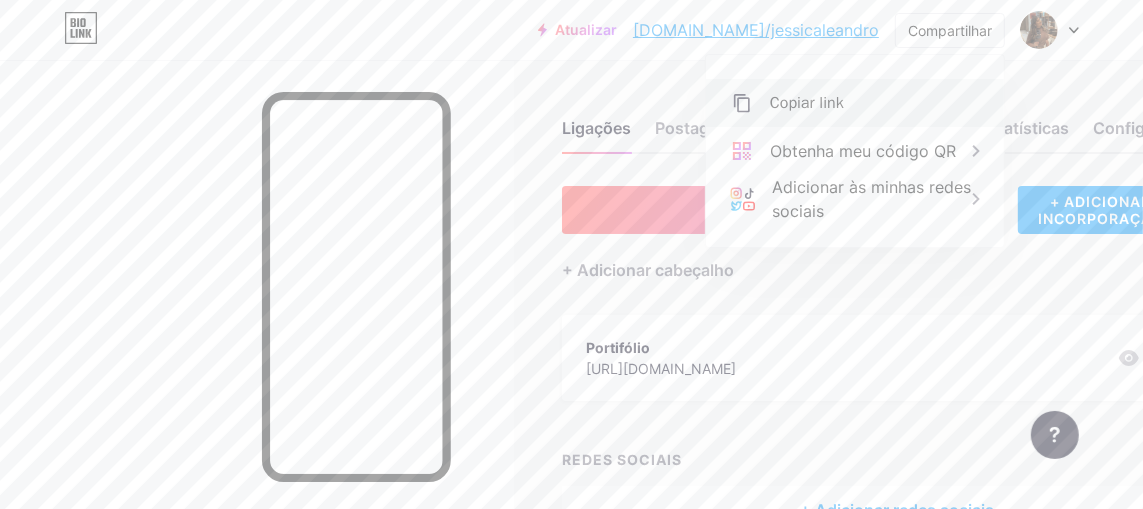 click on "Copiar link" at bounding box center [855, 103] 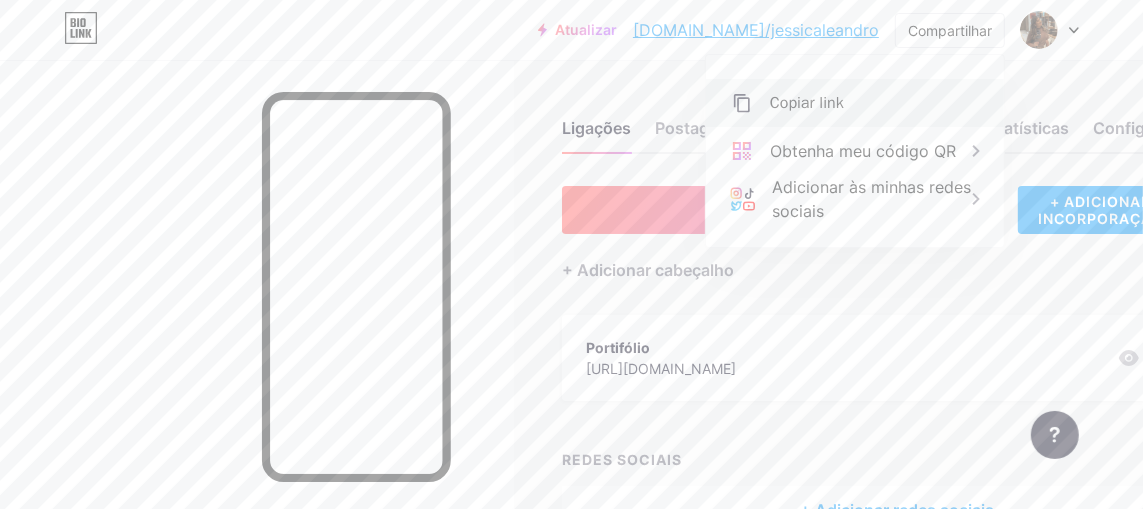 click on "Copiar link" at bounding box center (855, 103) 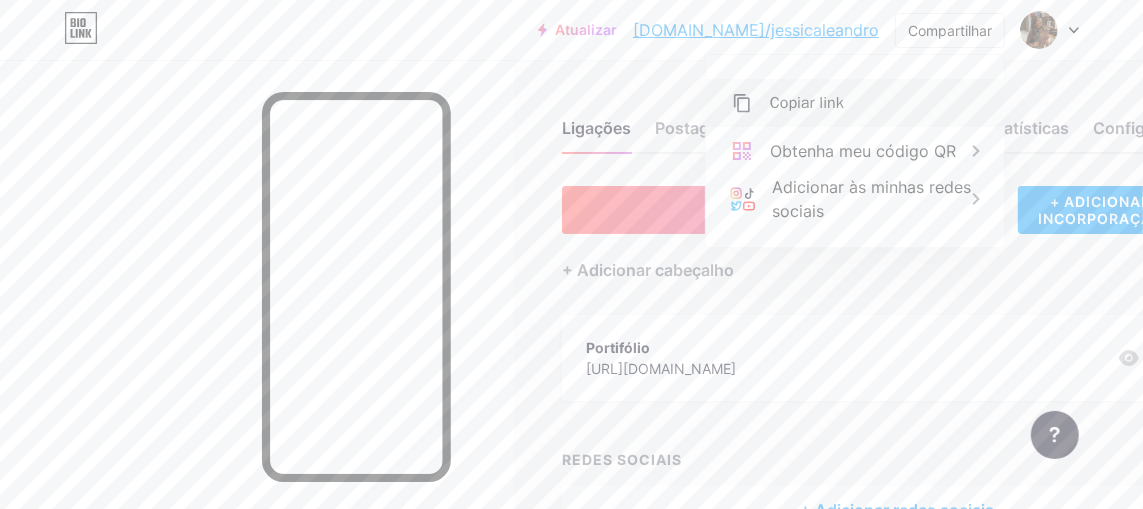 click on "Copiar link" at bounding box center [855, 103] 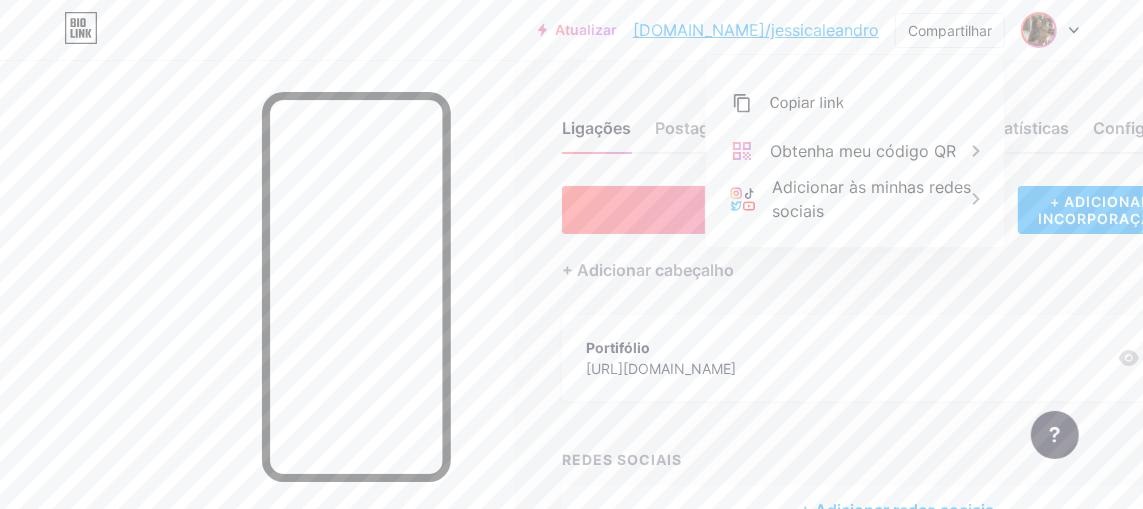 click at bounding box center [1039, 30] 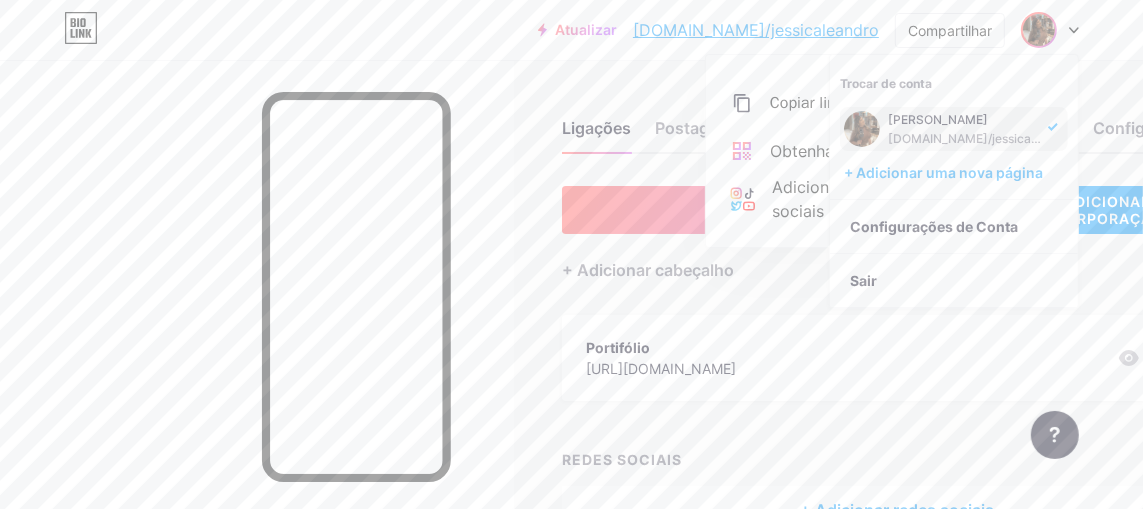 click at bounding box center [257, 314] 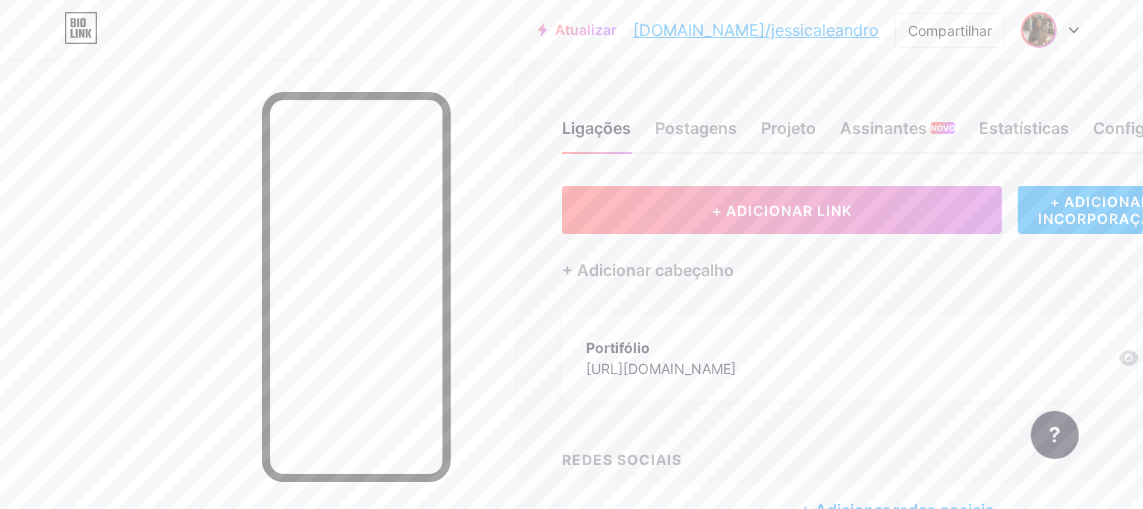 click at bounding box center (1039, 30) 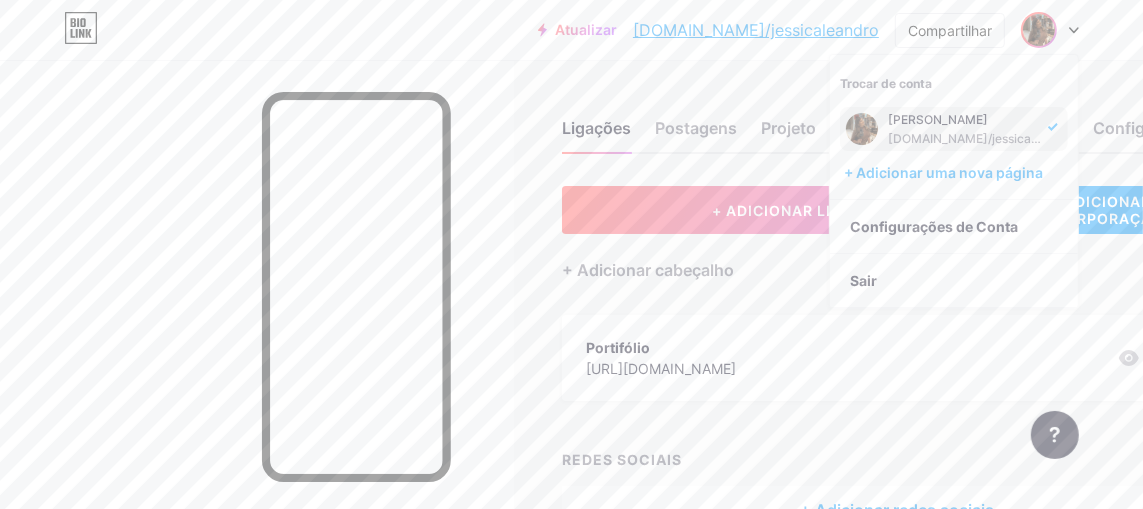 click at bounding box center [862, 129] 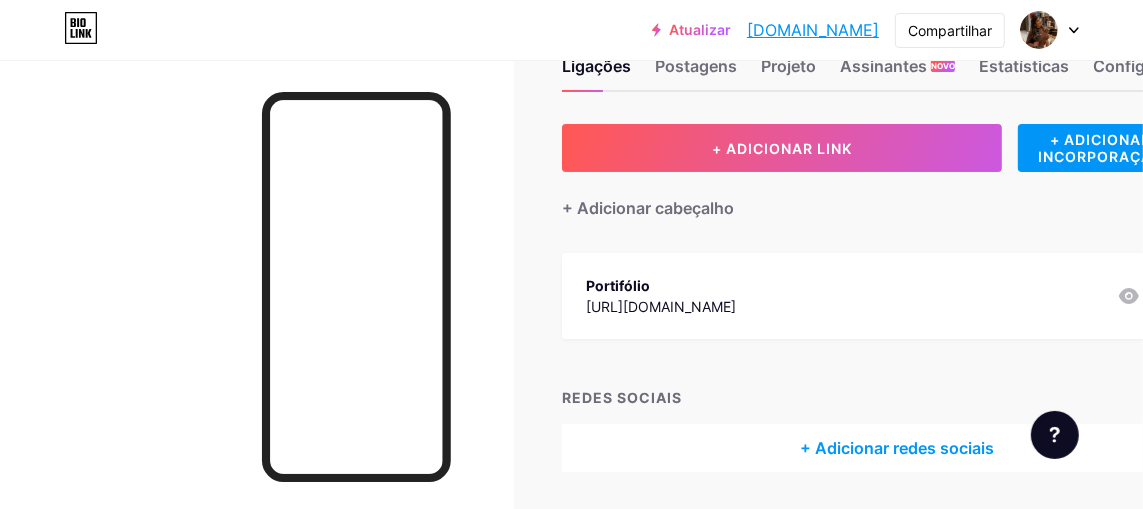 scroll, scrollTop: 122, scrollLeft: 0, axis: vertical 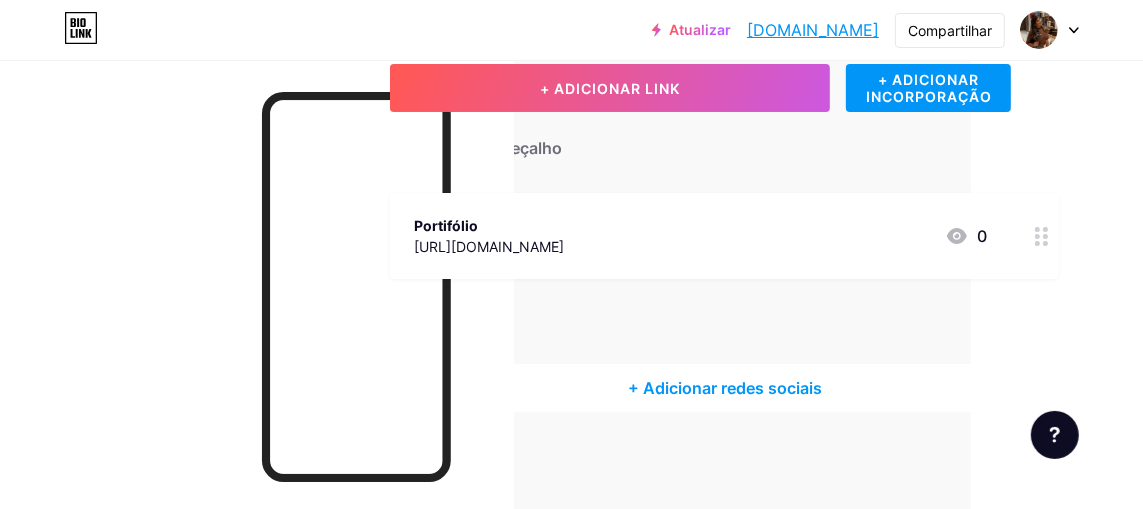 click at bounding box center [1050, 30] 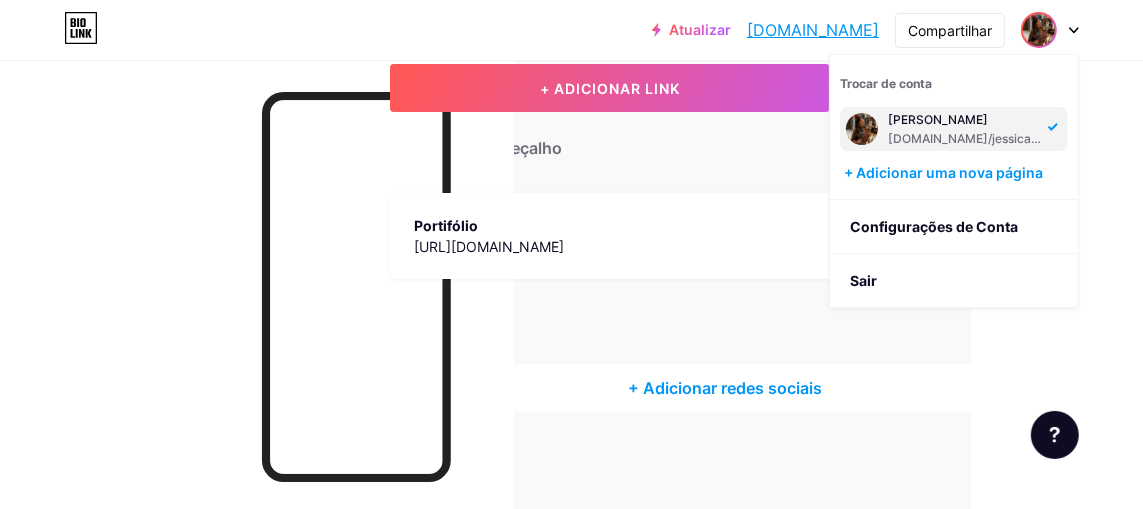 click at bounding box center [862, 129] 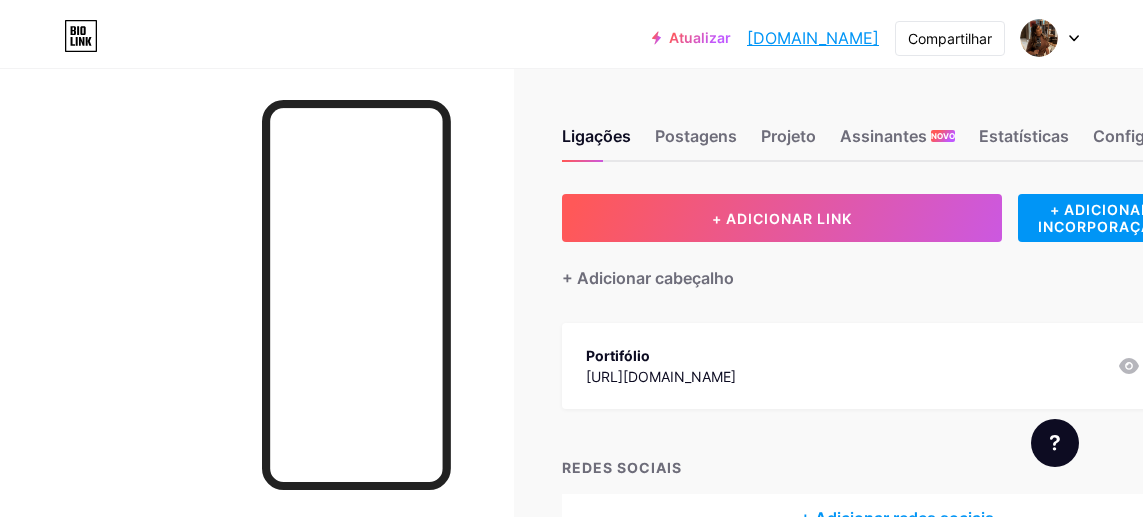 scroll, scrollTop: 0, scrollLeft: 0, axis: both 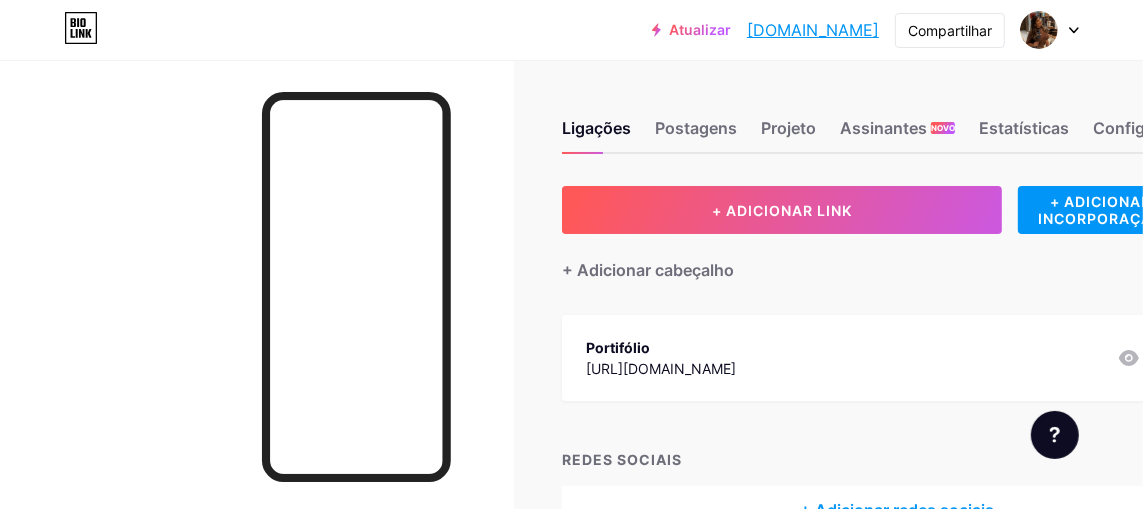 click 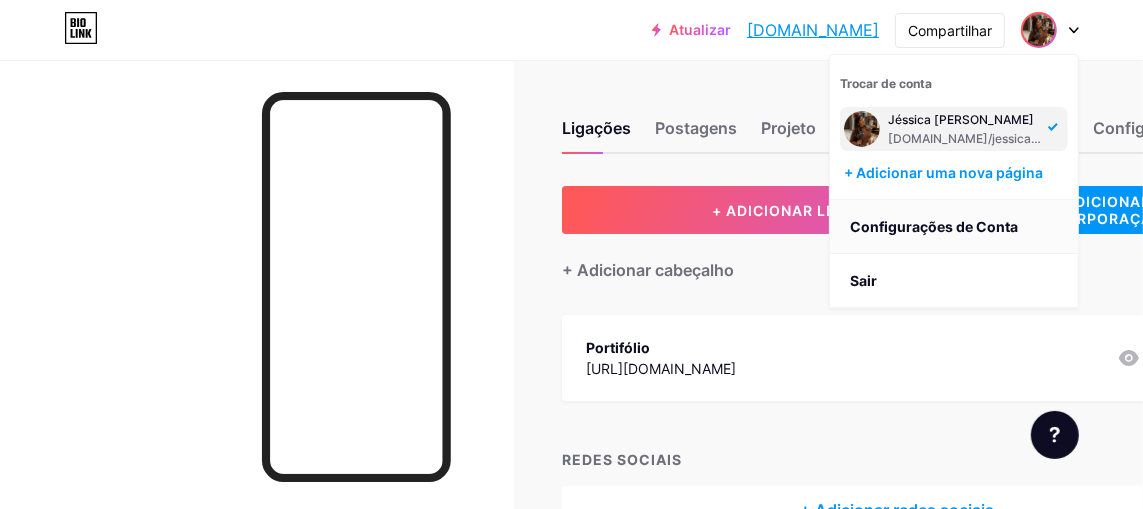click on "Configurações de Conta" at bounding box center [934, 226] 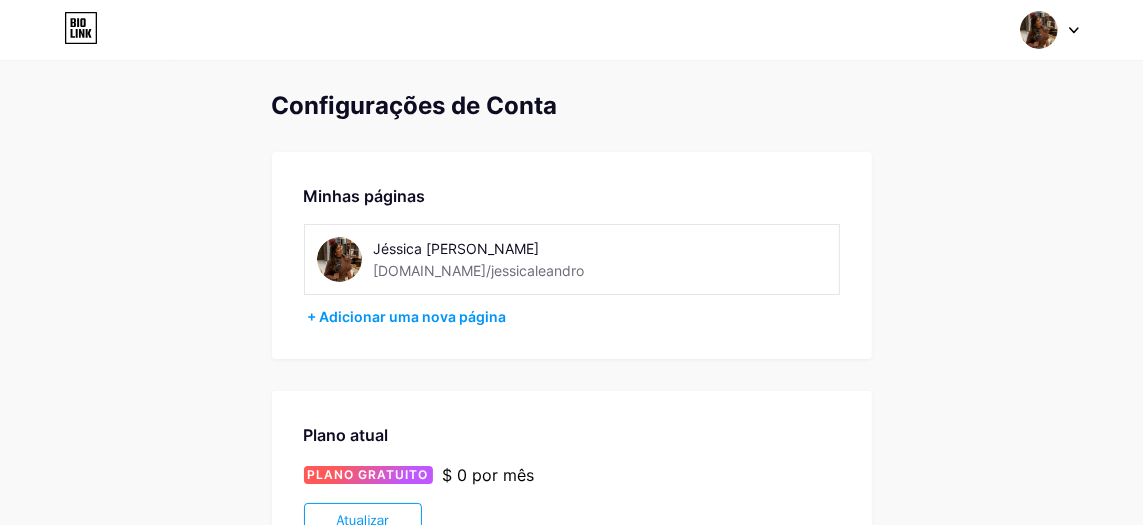 click at bounding box center [339, 259] 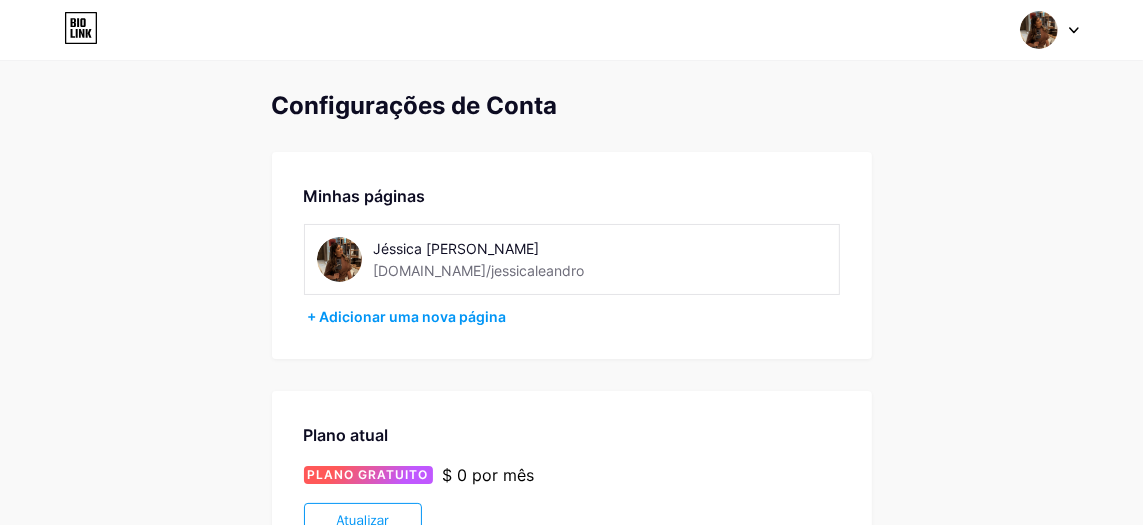 click at bounding box center (339, 259) 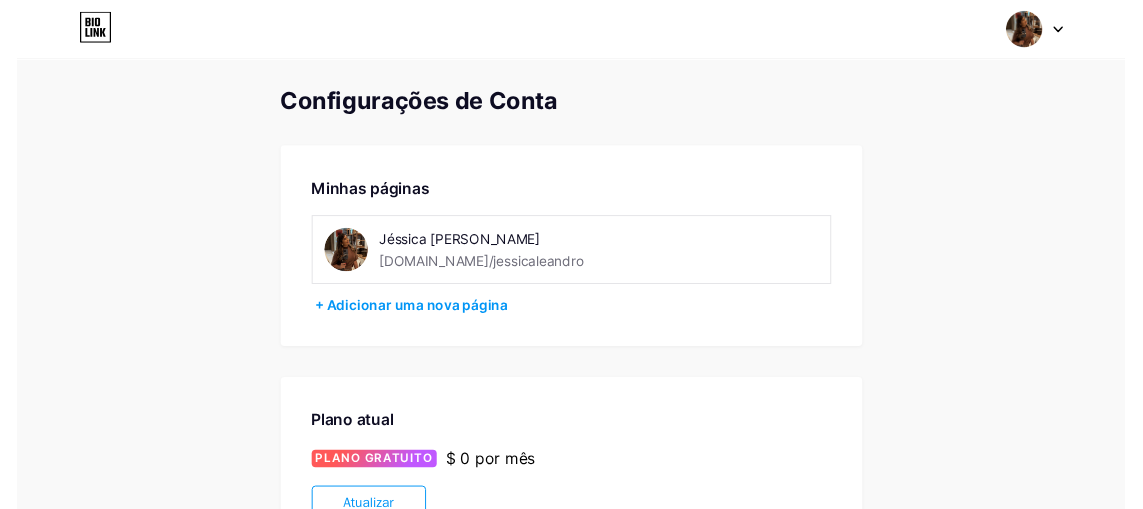 scroll, scrollTop: 0, scrollLeft: 0, axis: both 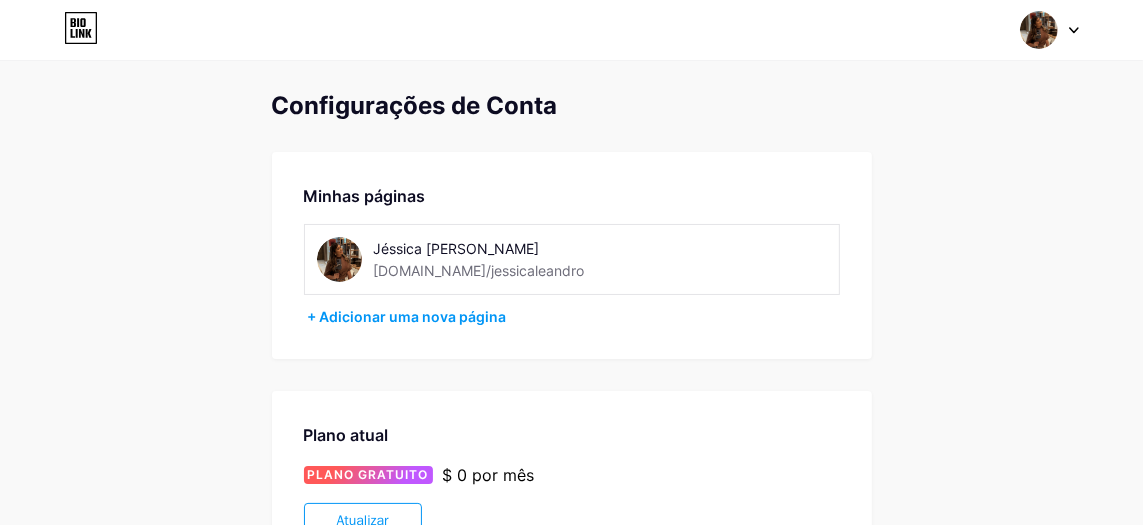 click at bounding box center [339, 259] 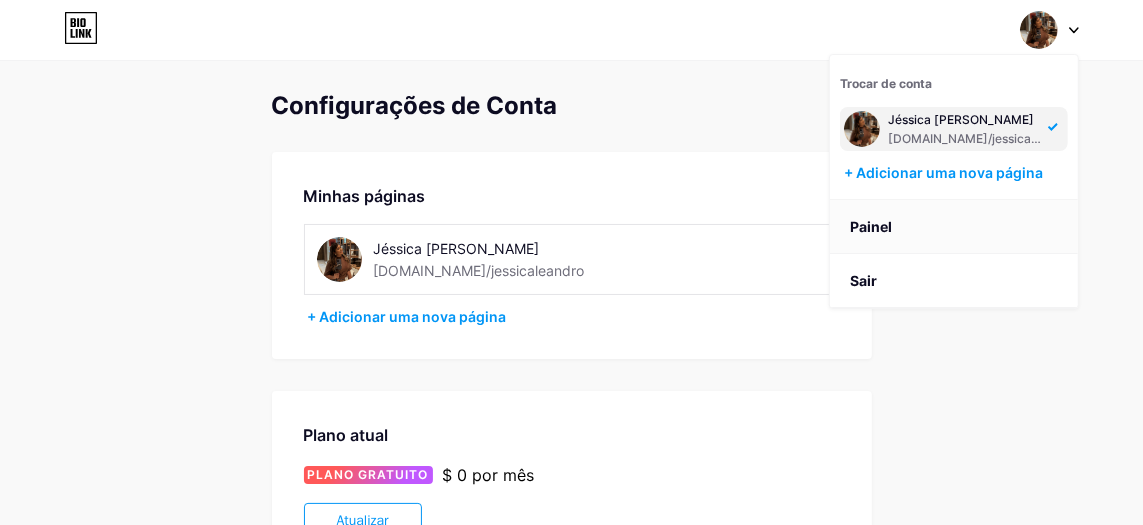 click on "Painel" at bounding box center [871, 226] 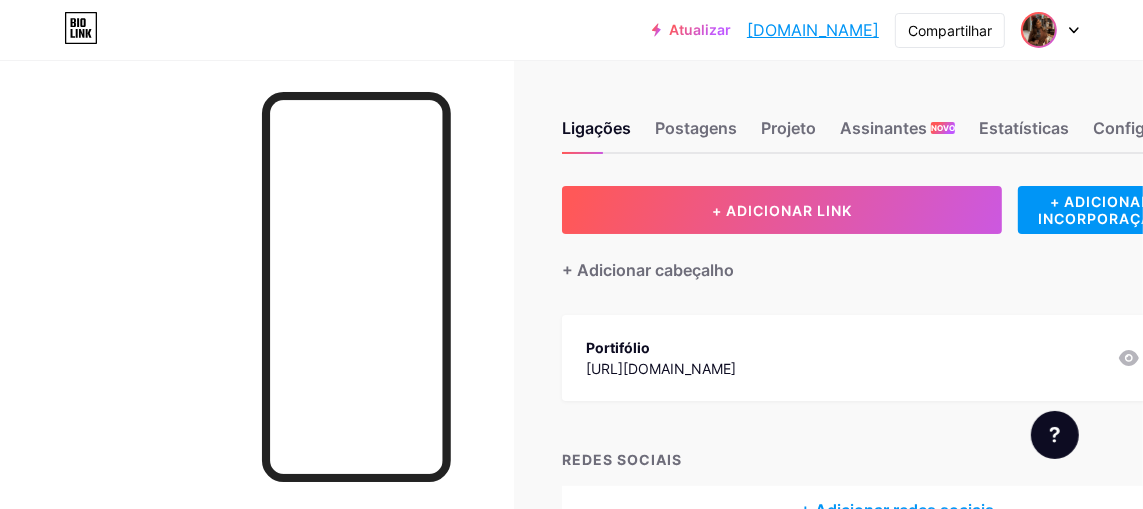 click at bounding box center [1039, 30] 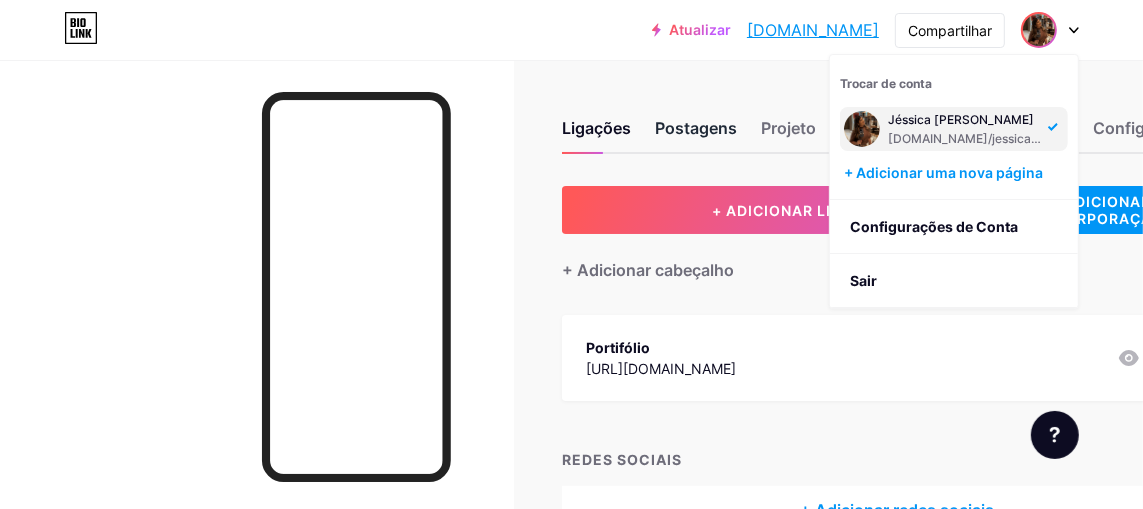 click on "Postagens" at bounding box center (696, 128) 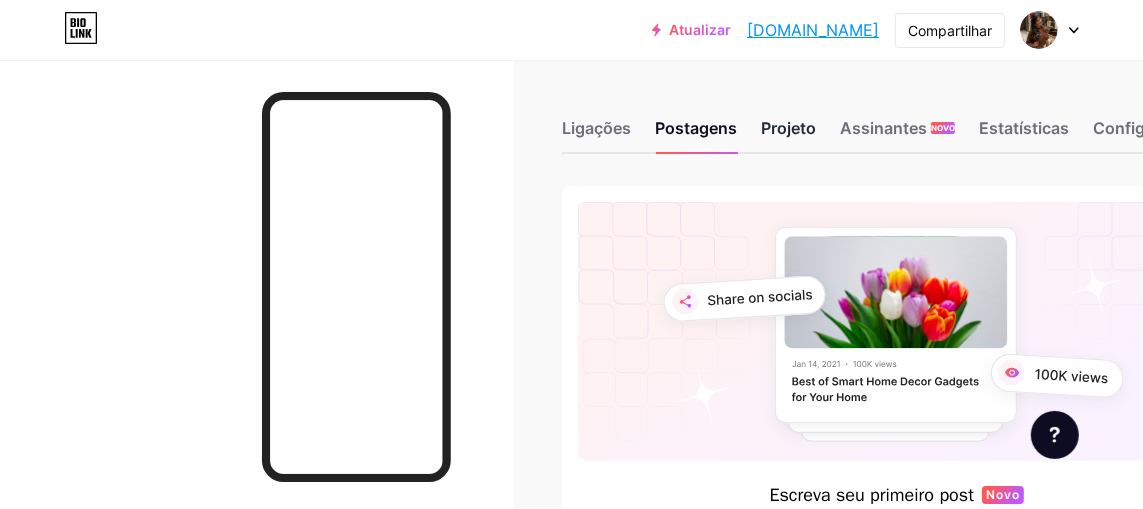click on "Projeto" at bounding box center [788, 128] 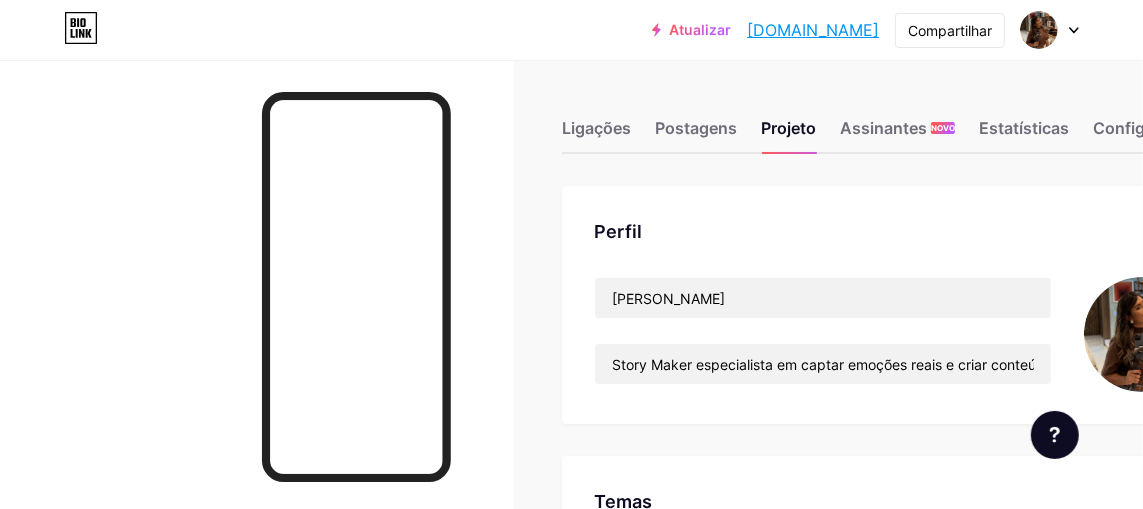 scroll, scrollTop: 100, scrollLeft: 0, axis: vertical 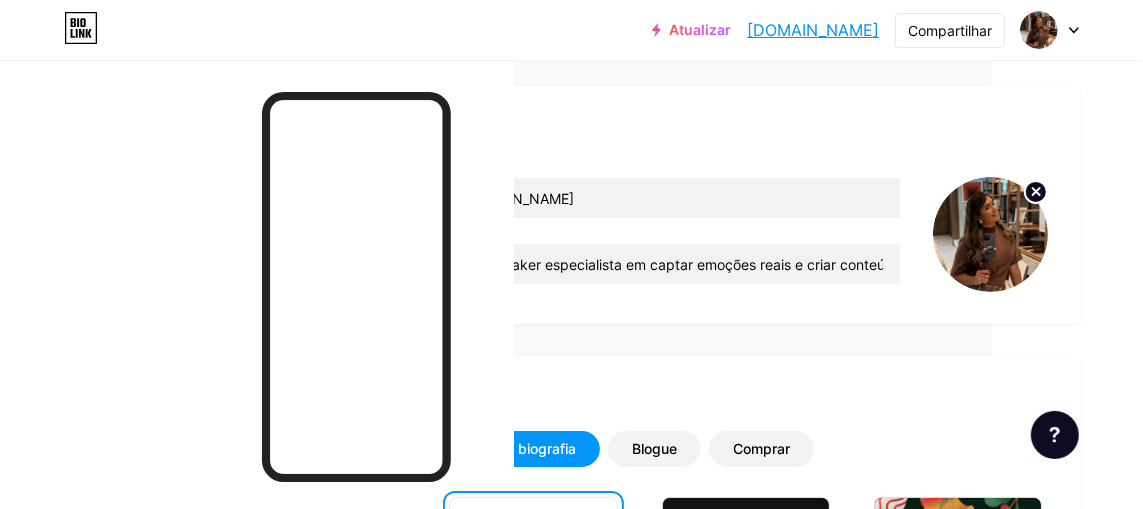 click at bounding box center [990, 234] 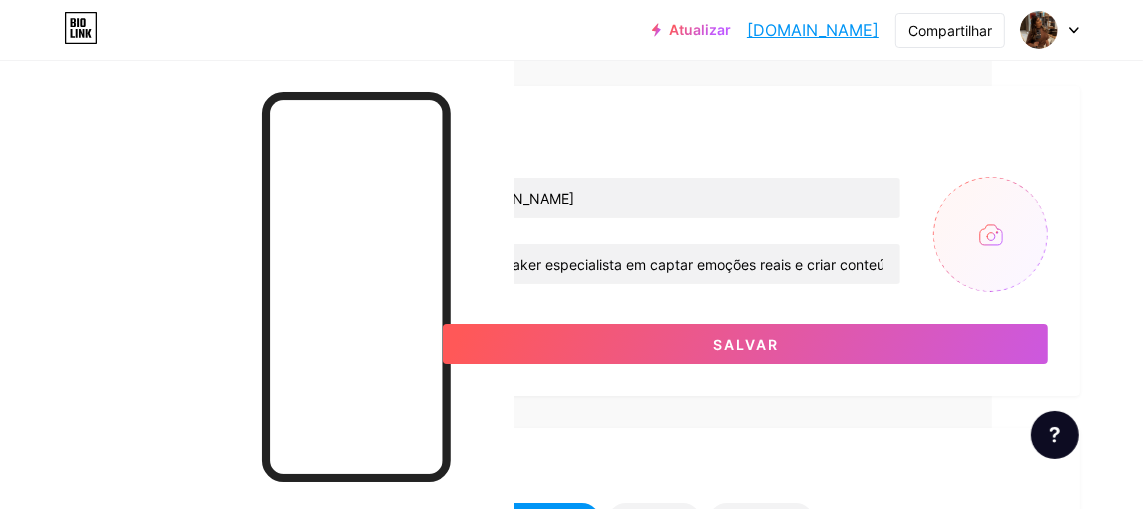 click at bounding box center [990, 234] 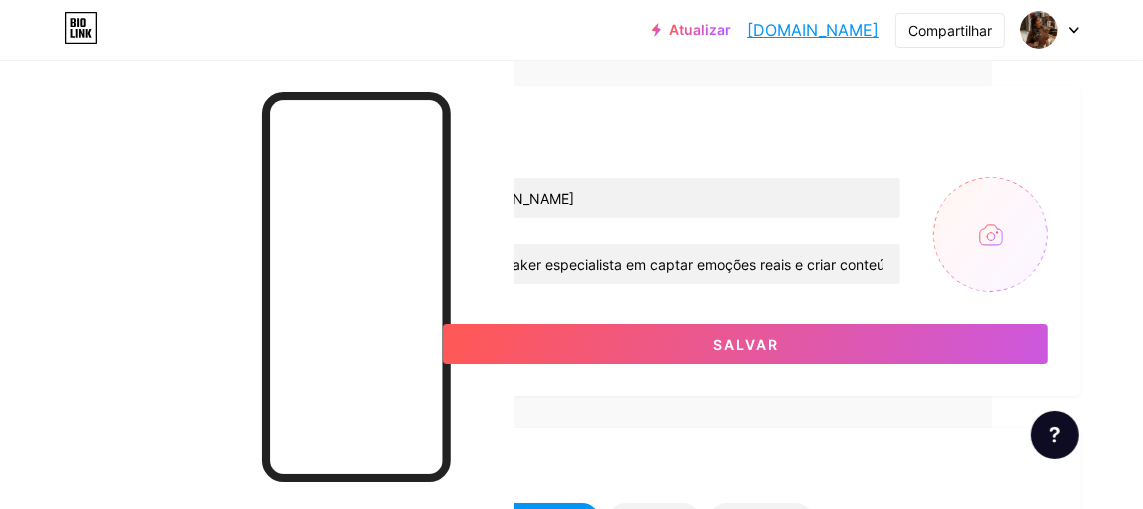 type on "C:\fakepath\Imagem do WhatsApp de 2025-07-05 à(s) 12.24.17_b6dedc21.jpg" 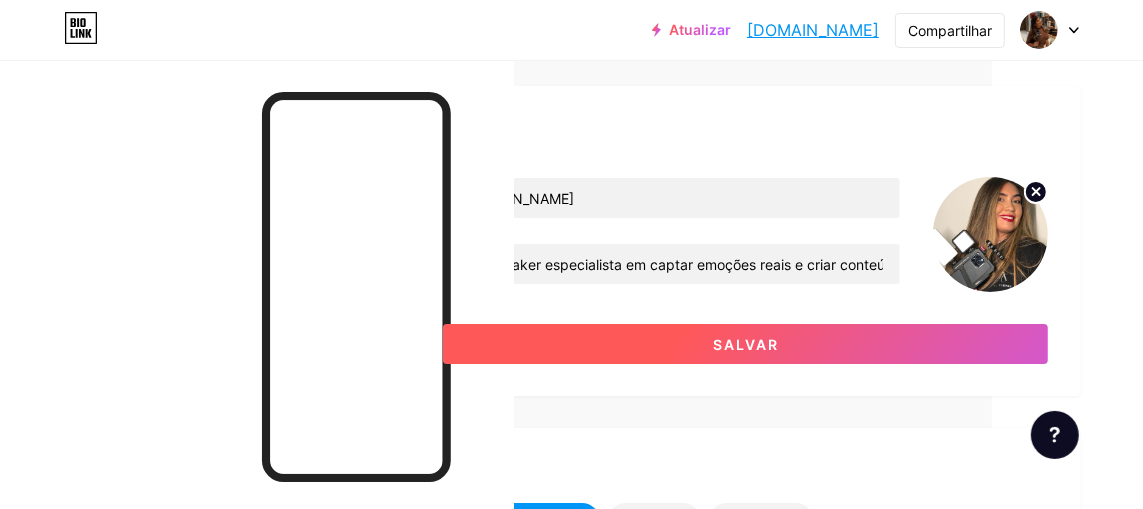 click on "Salvar" at bounding box center (746, 344) 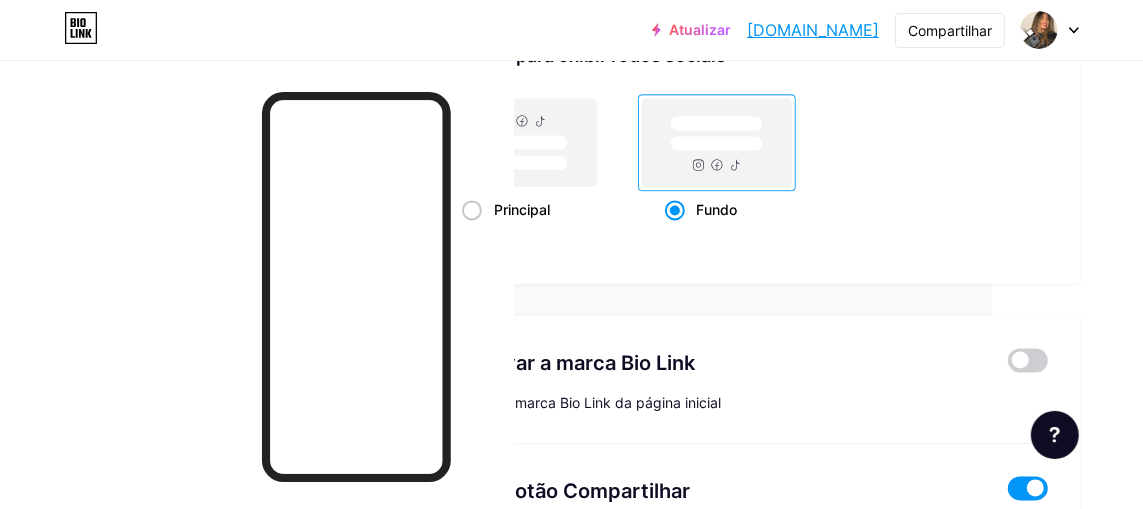 scroll, scrollTop: 2881, scrollLeft: 151, axis: both 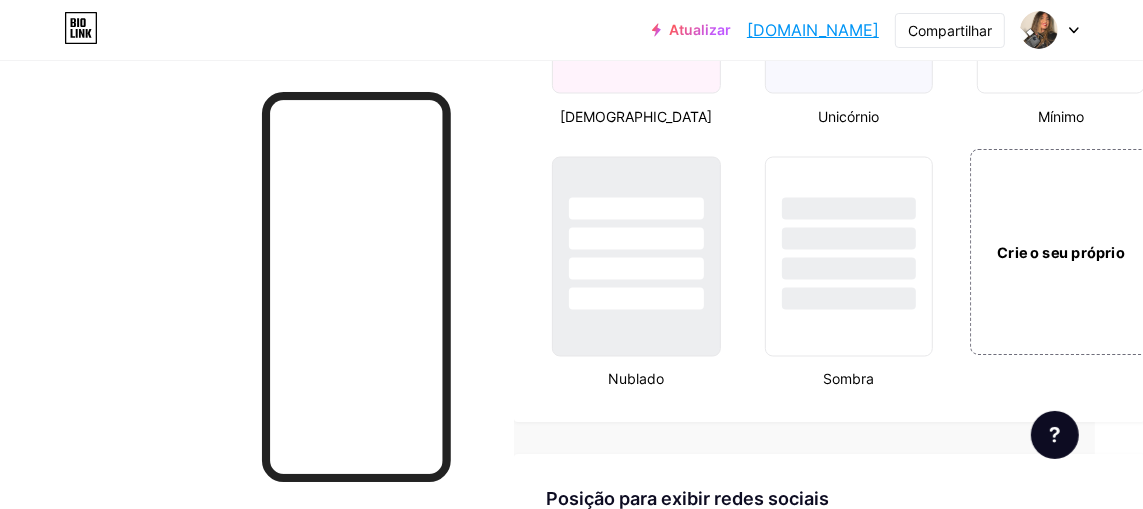 click on "Crie o seu próprio" at bounding box center [1061, 252] 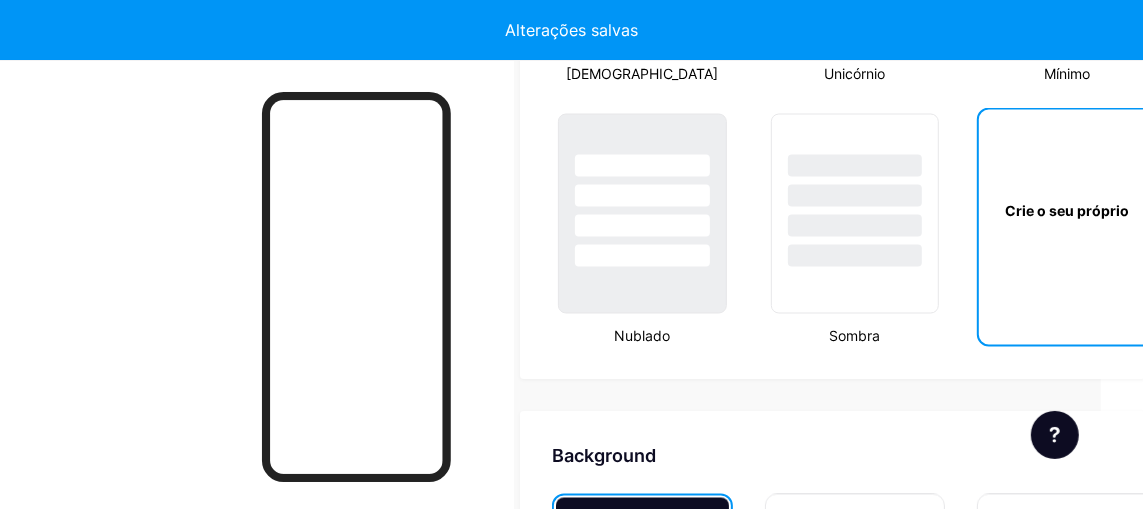 click on "Crie o seu próprio" at bounding box center [1067, 227] 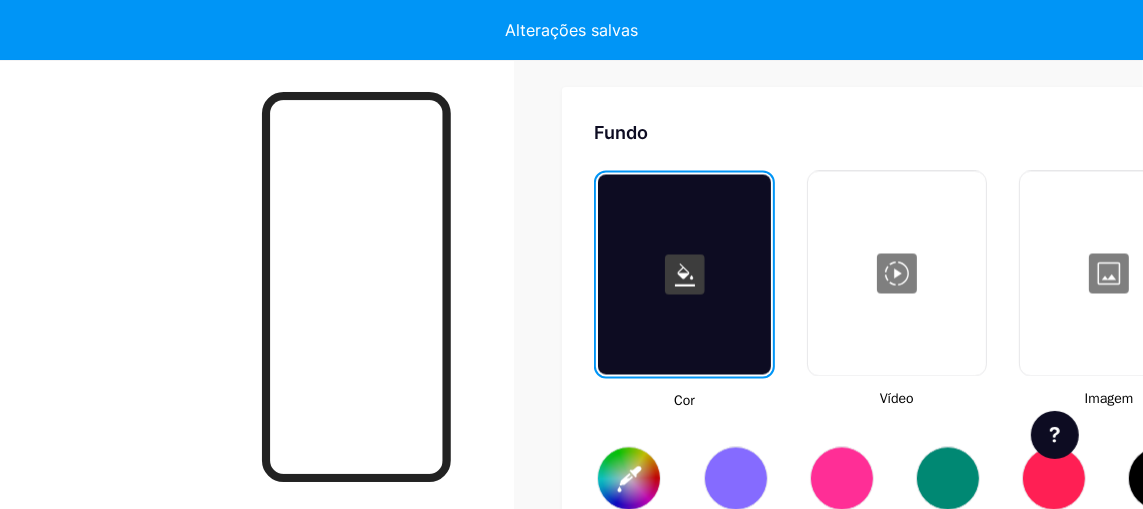 scroll, scrollTop: 2649, scrollLeft: 0, axis: vertical 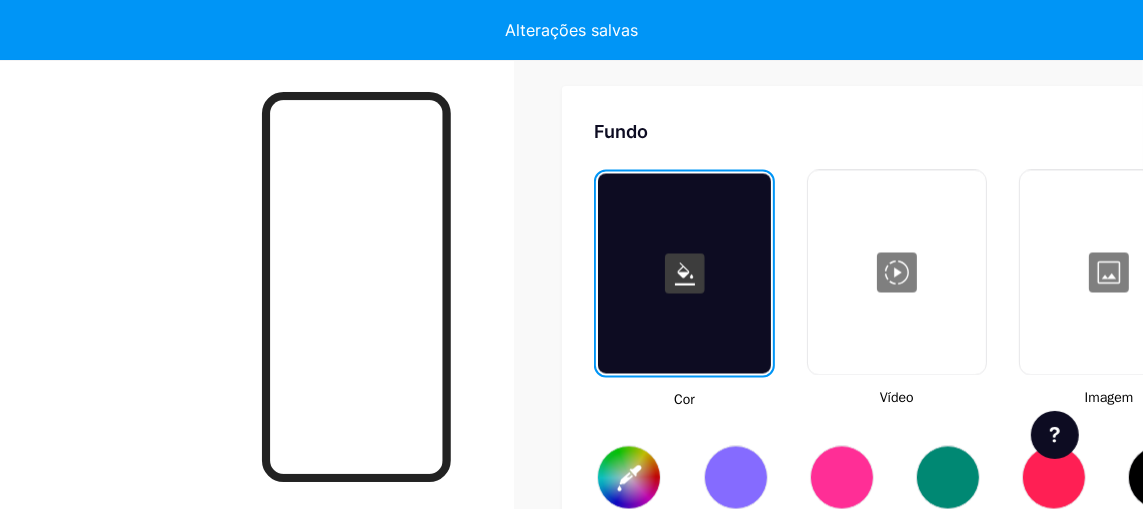 type on "#ffffff" 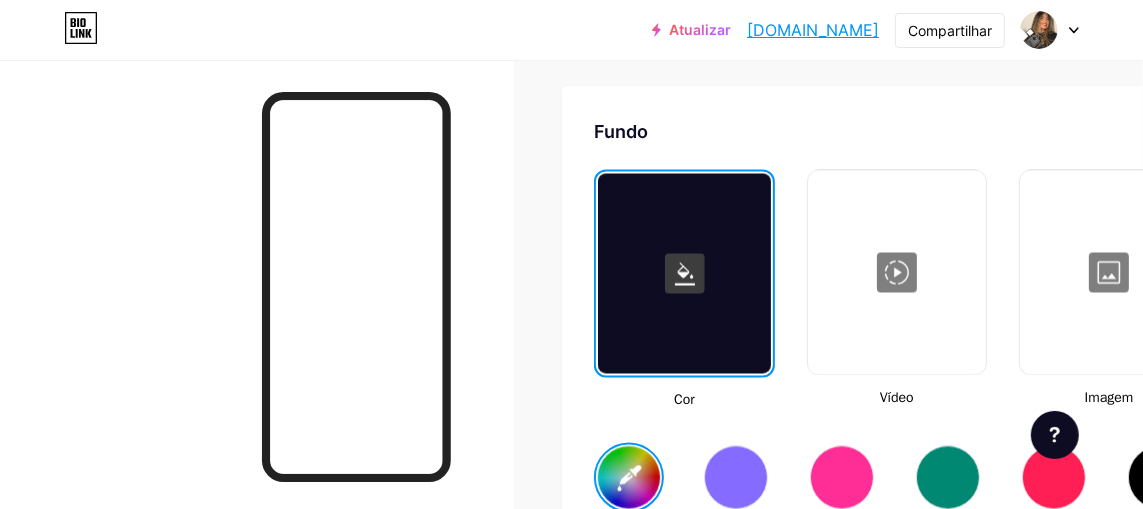 type on "#ffffff" 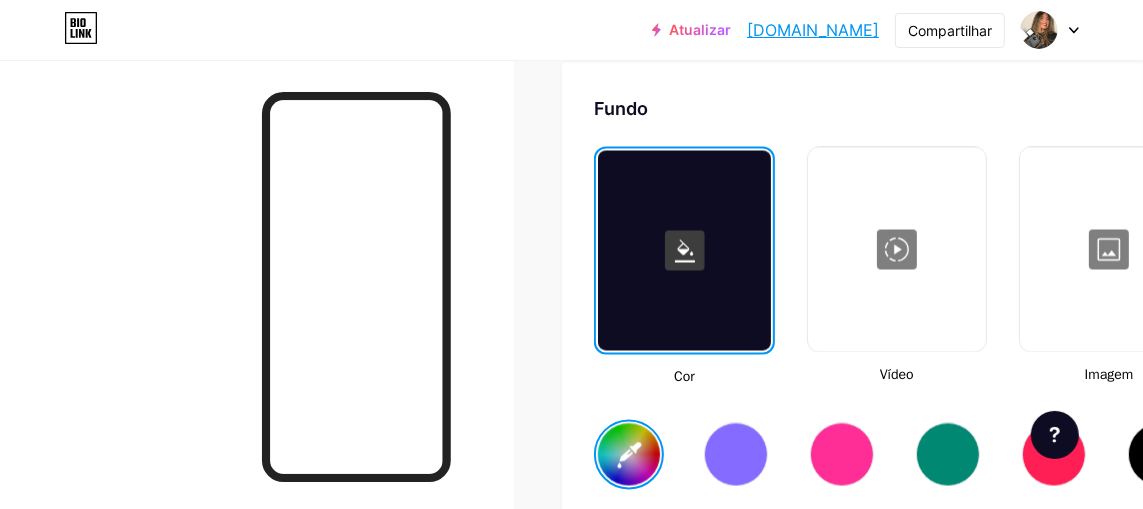 scroll, scrollTop: 2749, scrollLeft: 0, axis: vertical 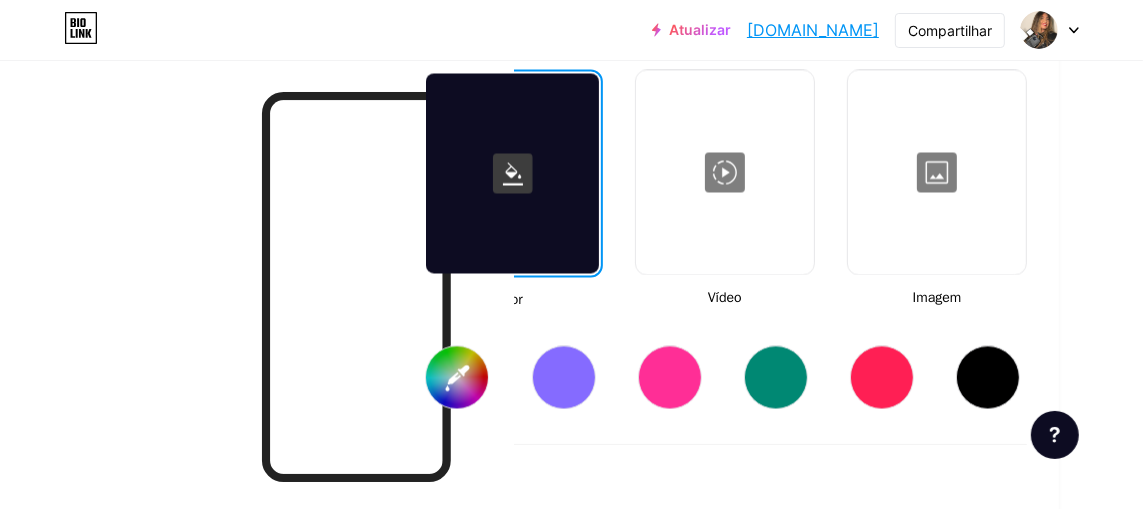 click at bounding box center (937, 172) 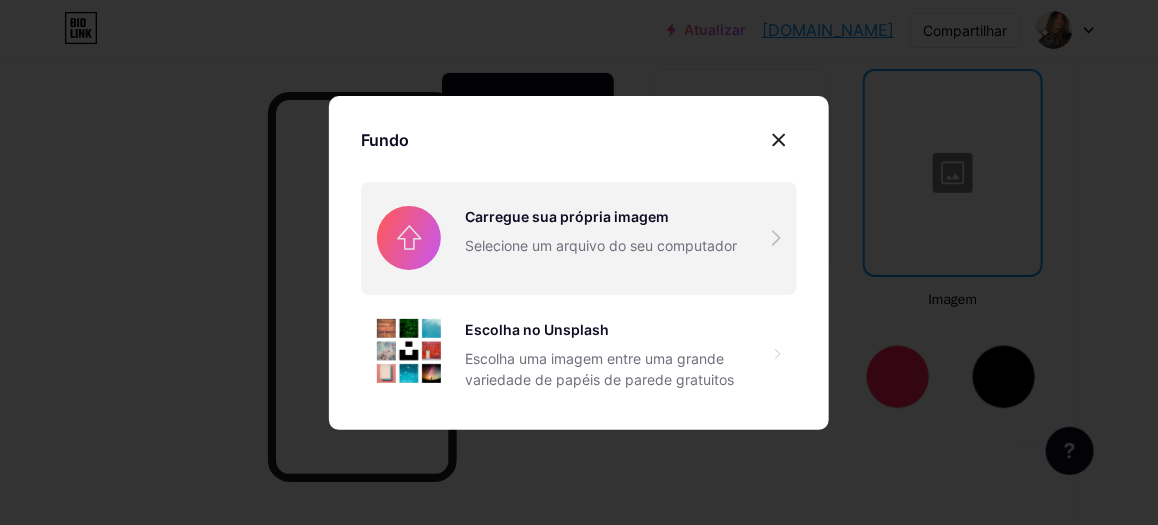 click at bounding box center (579, 238) 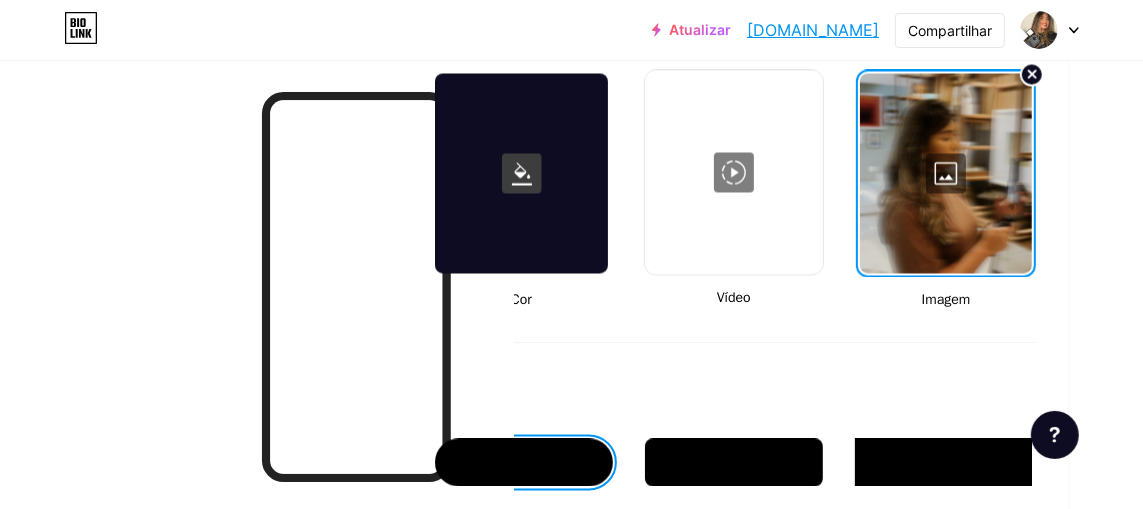 click at bounding box center [521, 173] 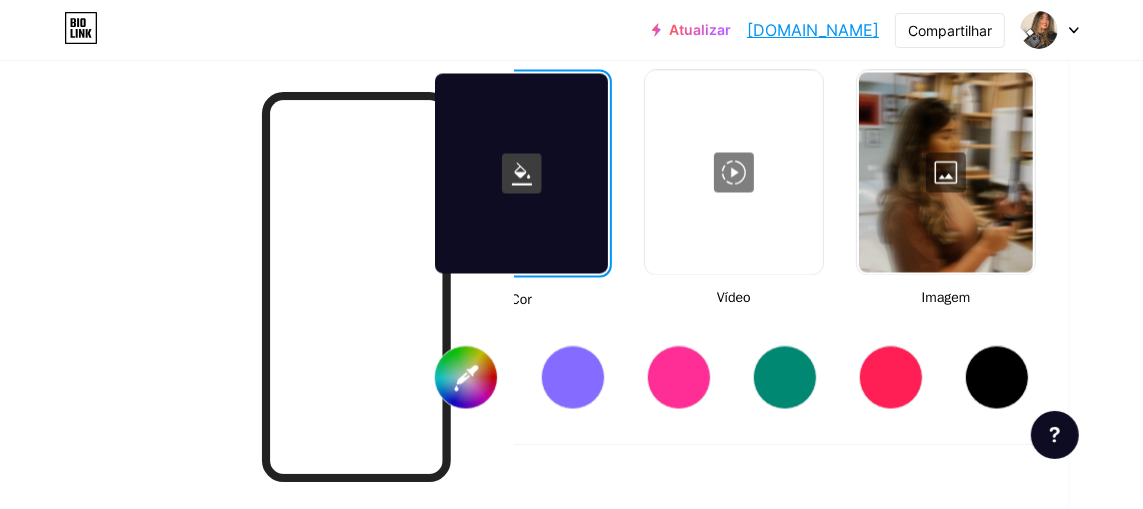 click on "#ffffff" at bounding box center (466, 377) 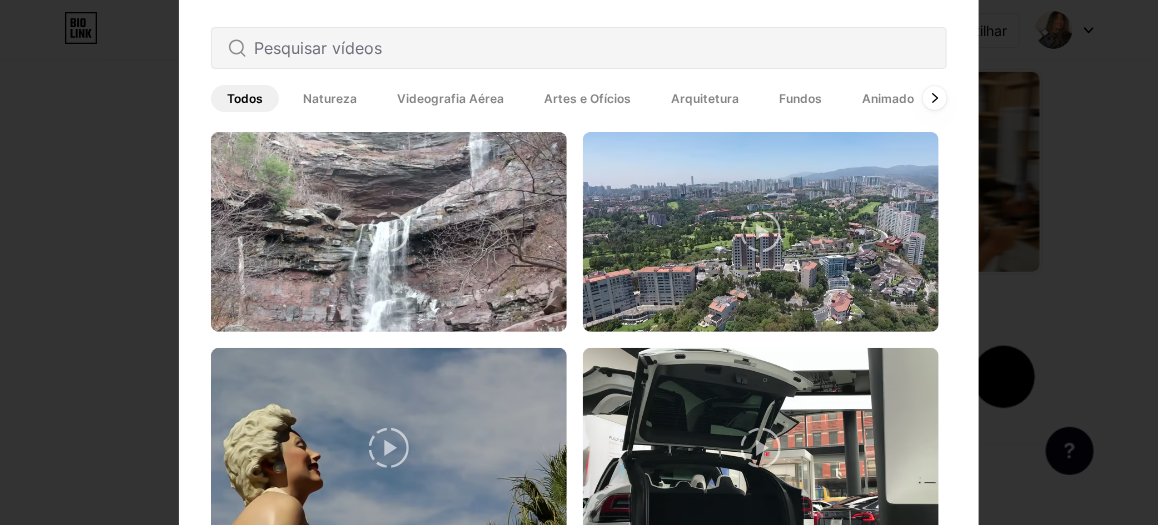 click at bounding box center (579, 262) 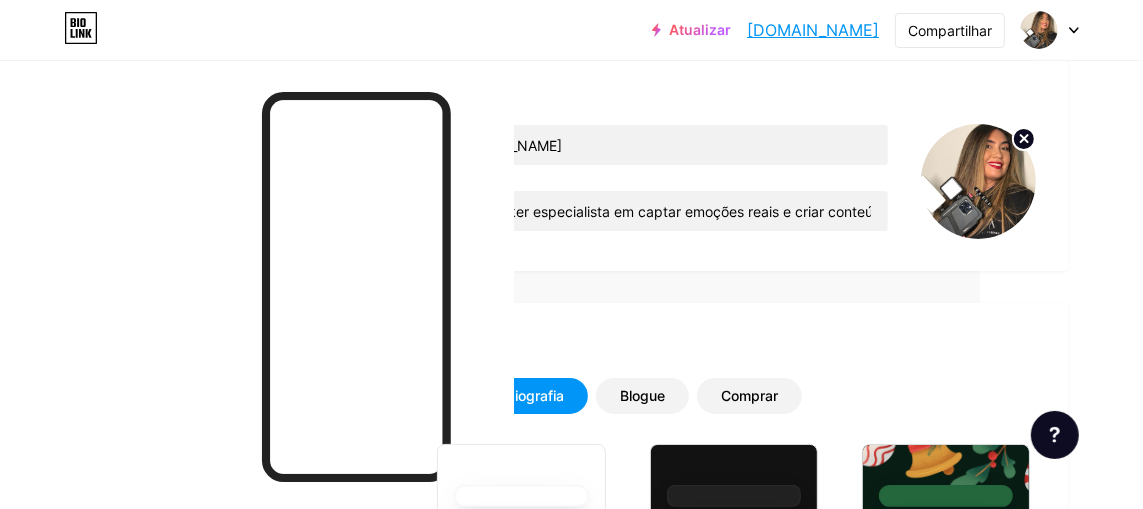 scroll, scrollTop: 0, scrollLeft: 163, axis: horizontal 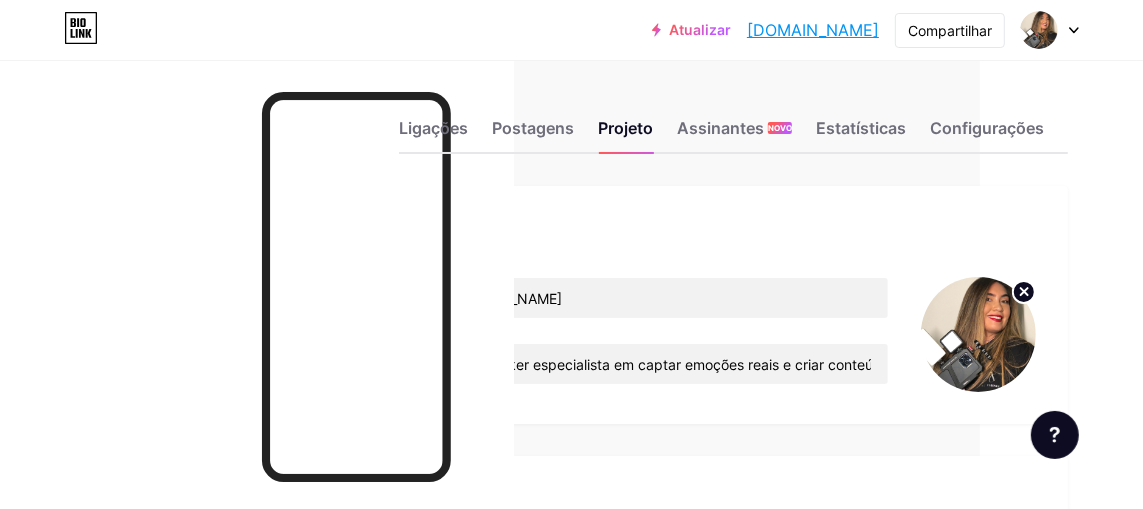 click at bounding box center (978, 334) 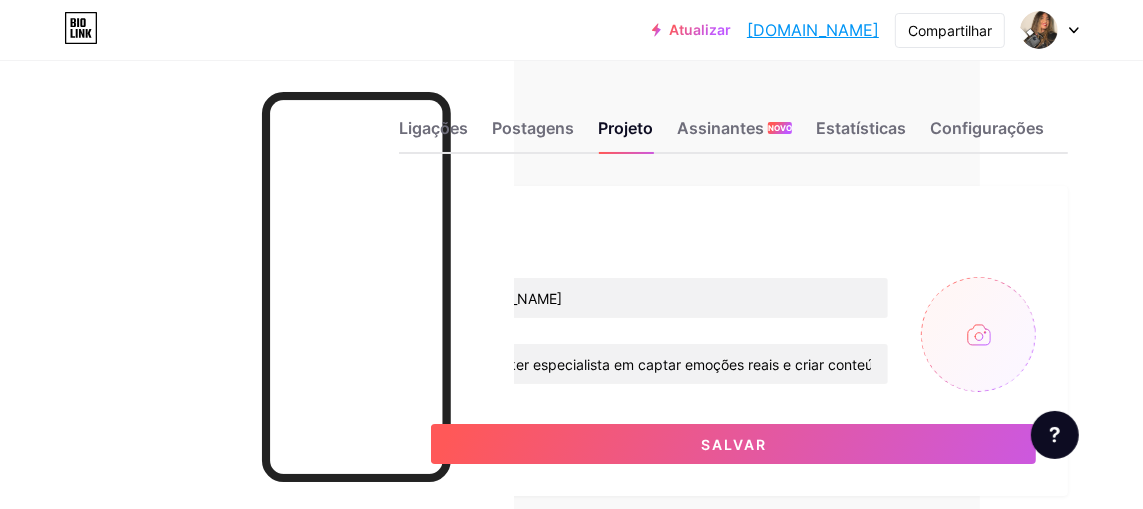 click at bounding box center (978, 334) 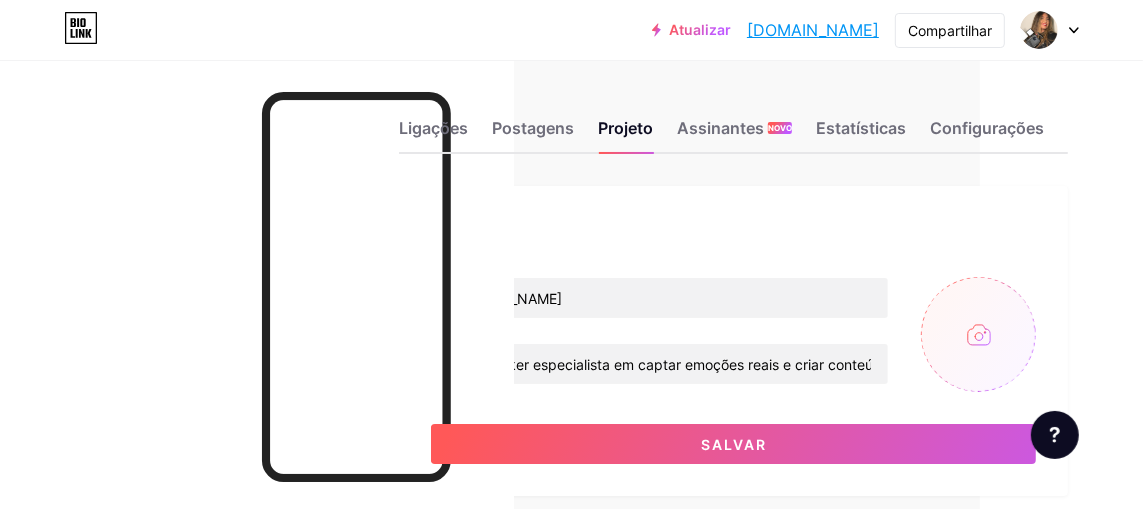 type on "C:\fakepath\Imagem do WhatsApp de 2025-07-05 à(s) 12.42.56_8d567d2c.jpg" 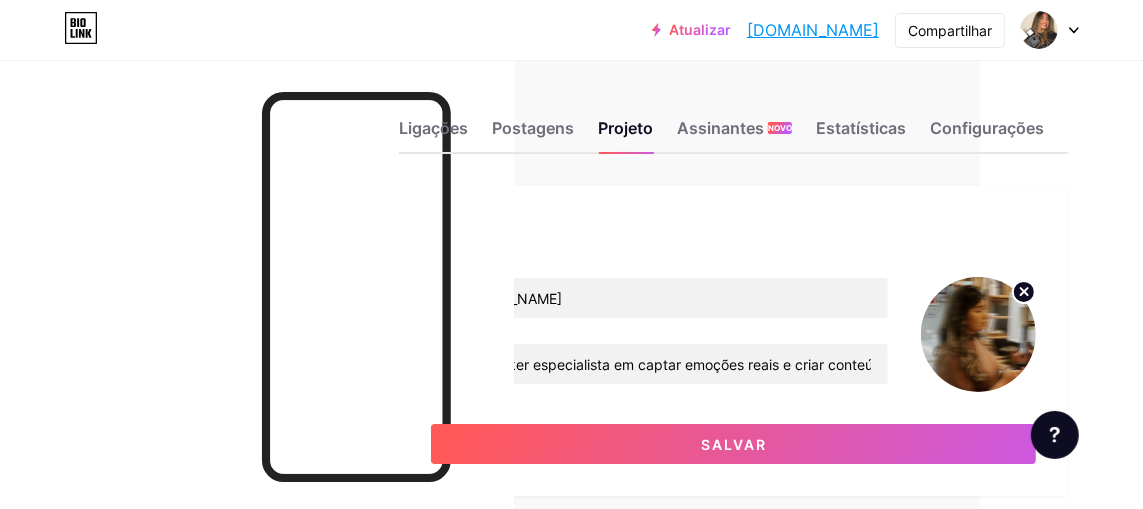 click on "Jessica Leandro     Story Maker especialista em captar emoções reais e criar conteúdos que conectam, inspiram e valorizam a sua história em tempo real.                   Salvar" at bounding box center (733, 370) 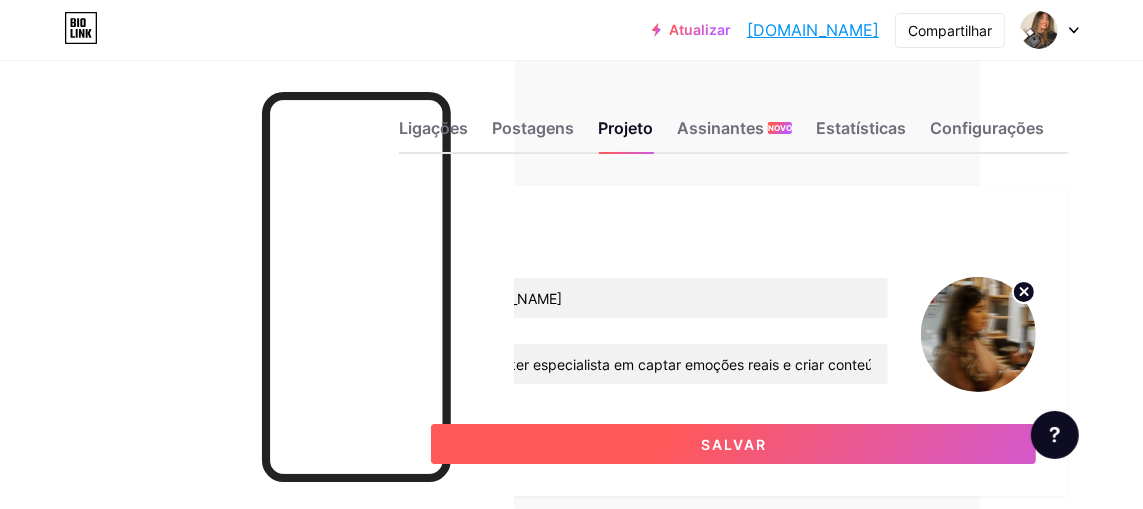 click on "Salvar" at bounding box center (733, 444) 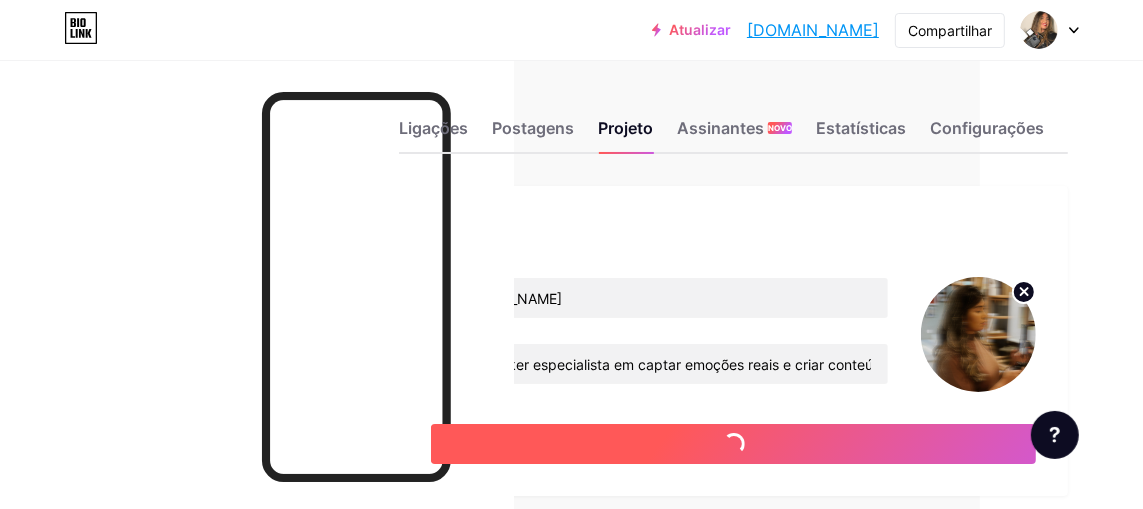 type on "#dcc9a8" 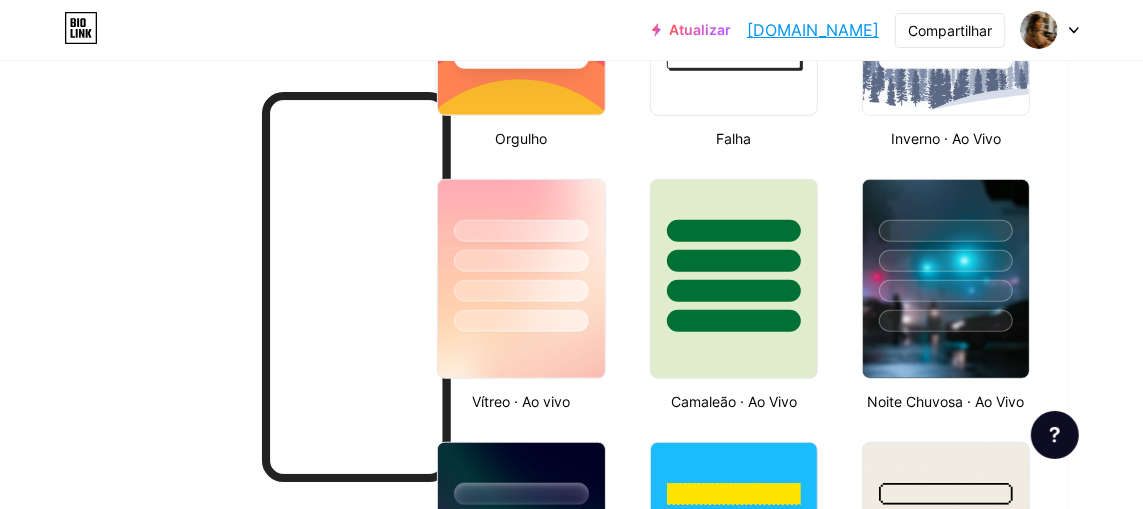 scroll, scrollTop: 660, scrollLeft: 163, axis: both 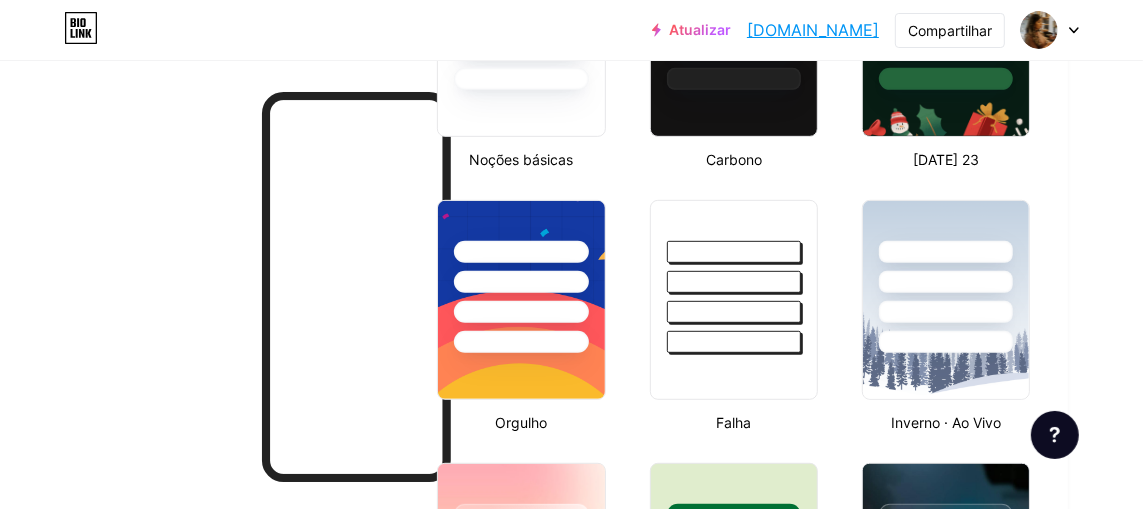 click at bounding box center (257, 314) 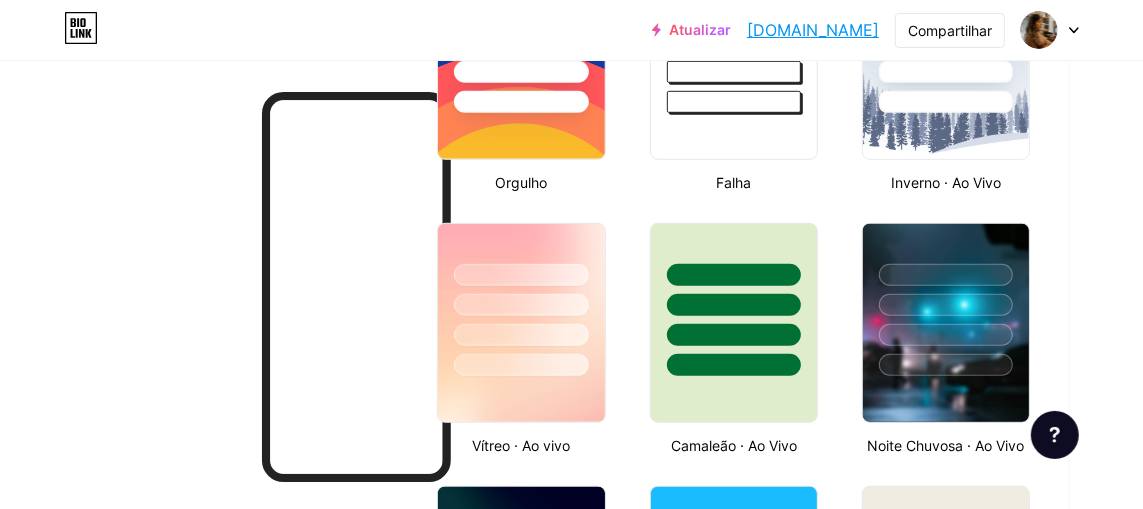 scroll, scrollTop: 600, scrollLeft: 163, axis: both 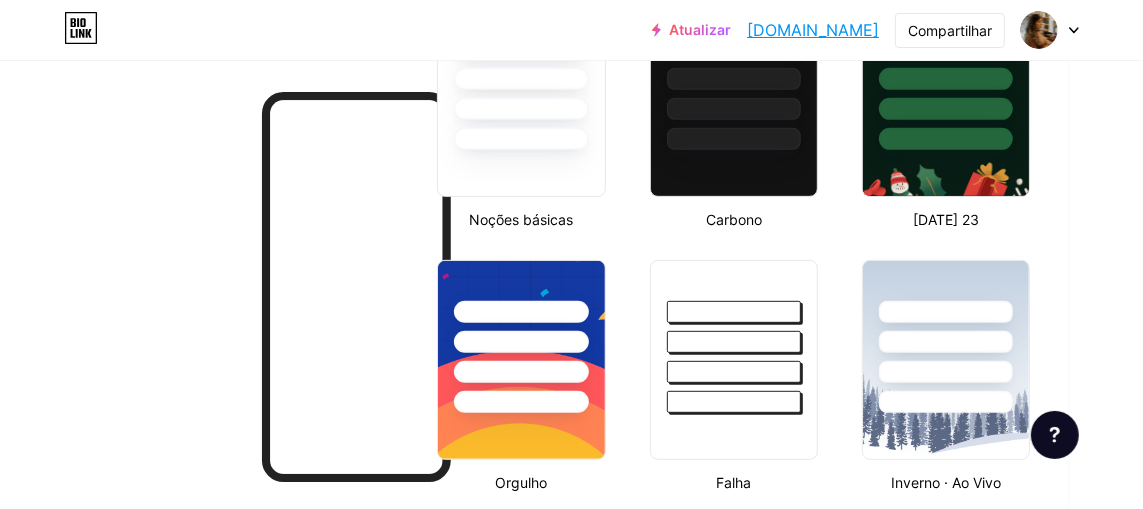 click at bounding box center (1050, 30) 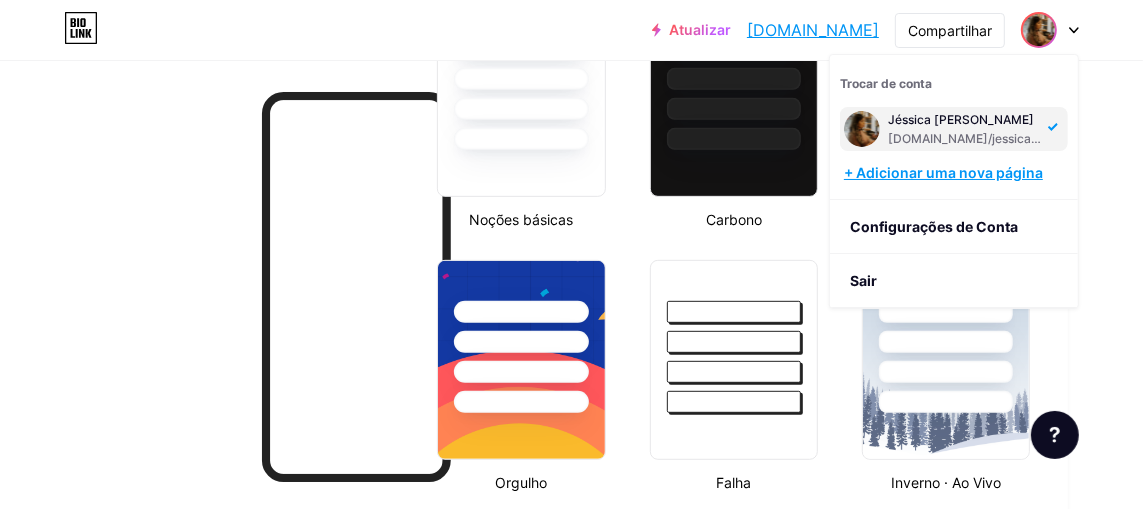 click on "+ Adicionar uma nova página" at bounding box center [943, 172] 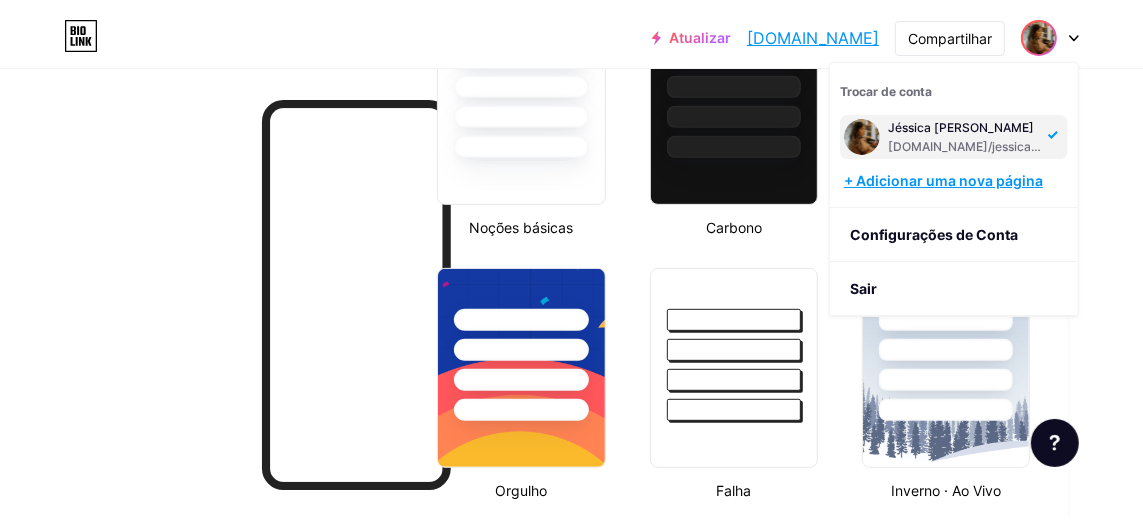scroll, scrollTop: 0, scrollLeft: 0, axis: both 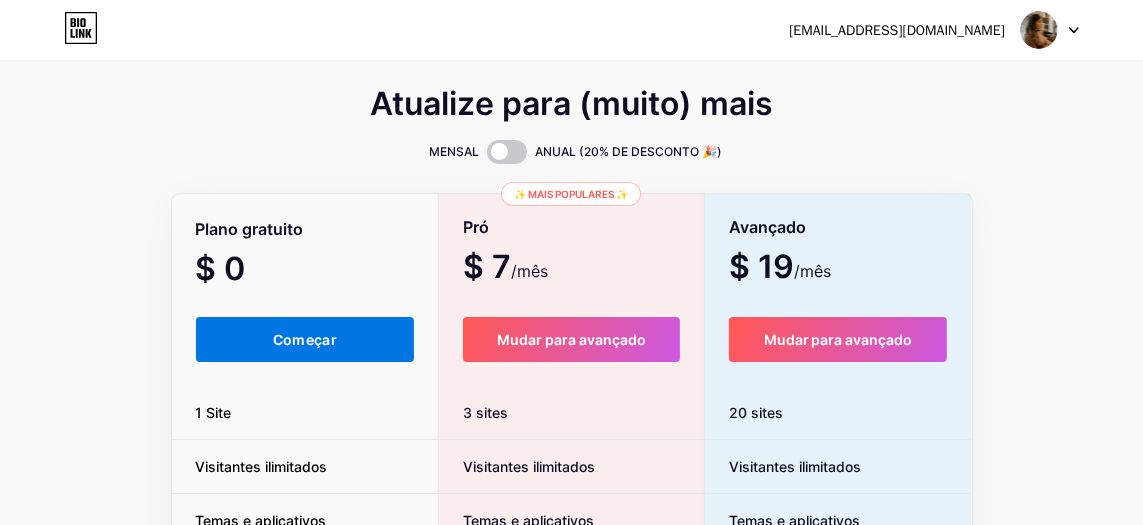 click on "Começar" at bounding box center (305, 339) 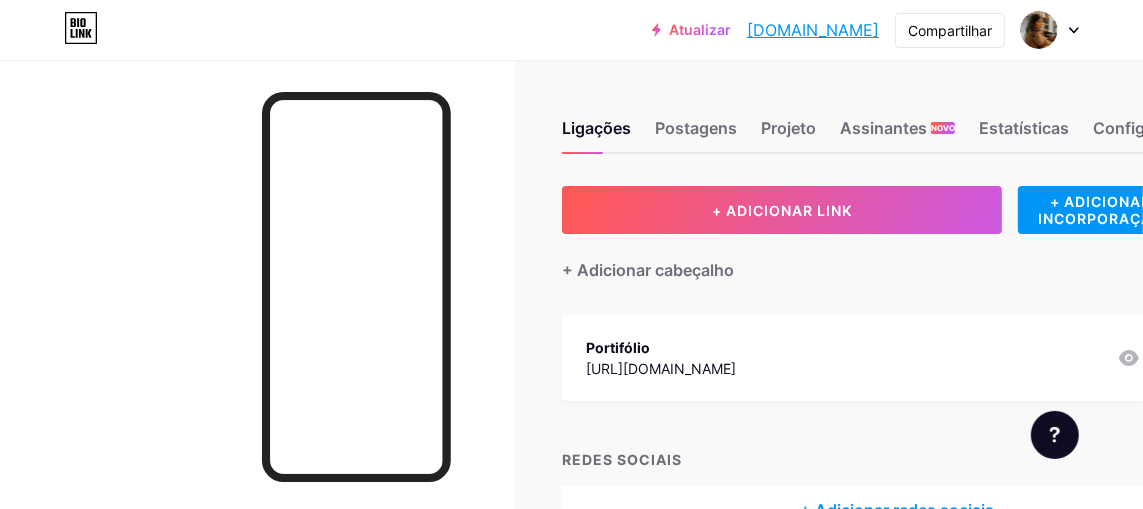 click at bounding box center (1050, 30) 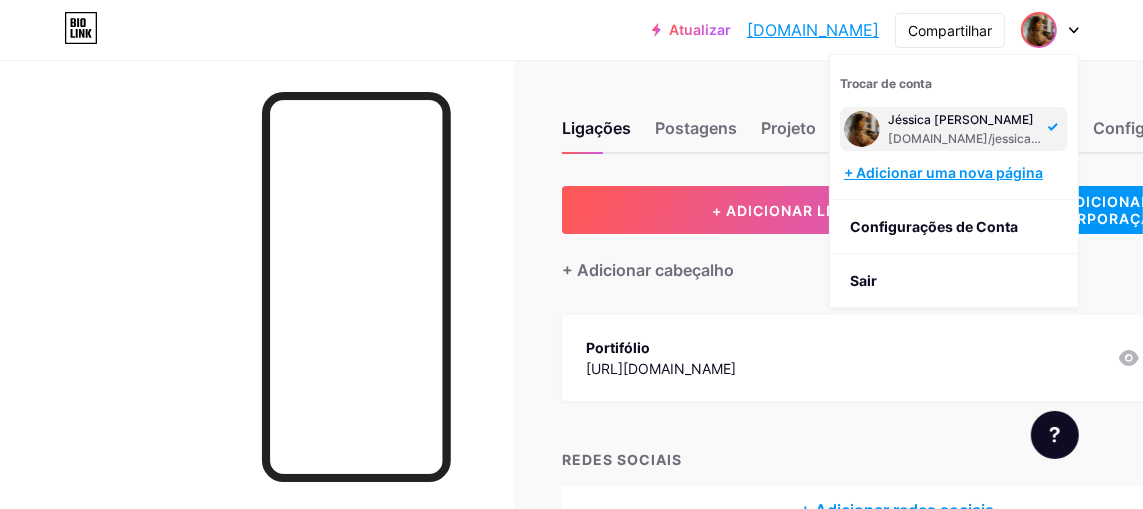 click on "+ Adicionar uma nova página" at bounding box center [943, 172] 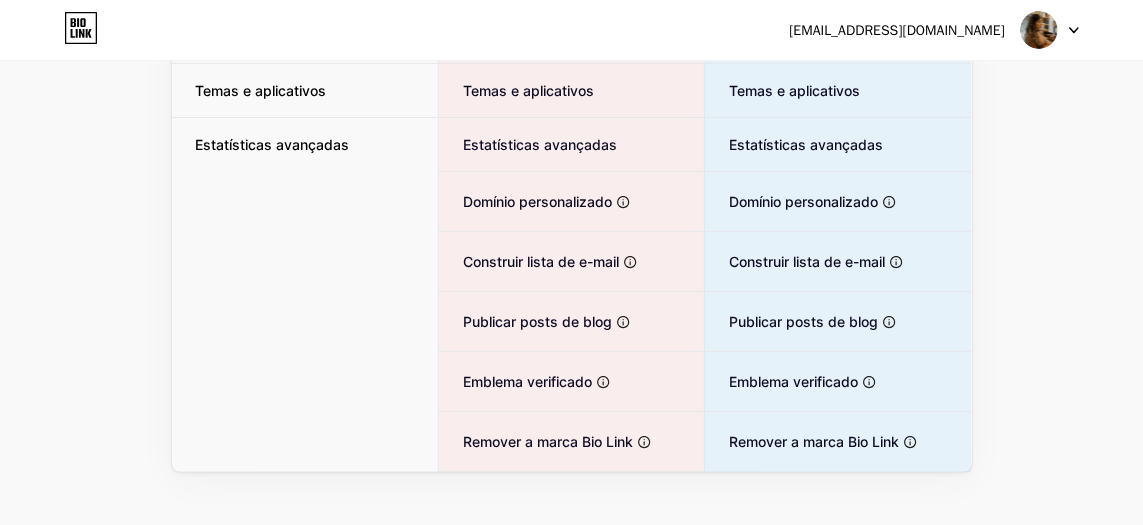 scroll, scrollTop: 455, scrollLeft: 0, axis: vertical 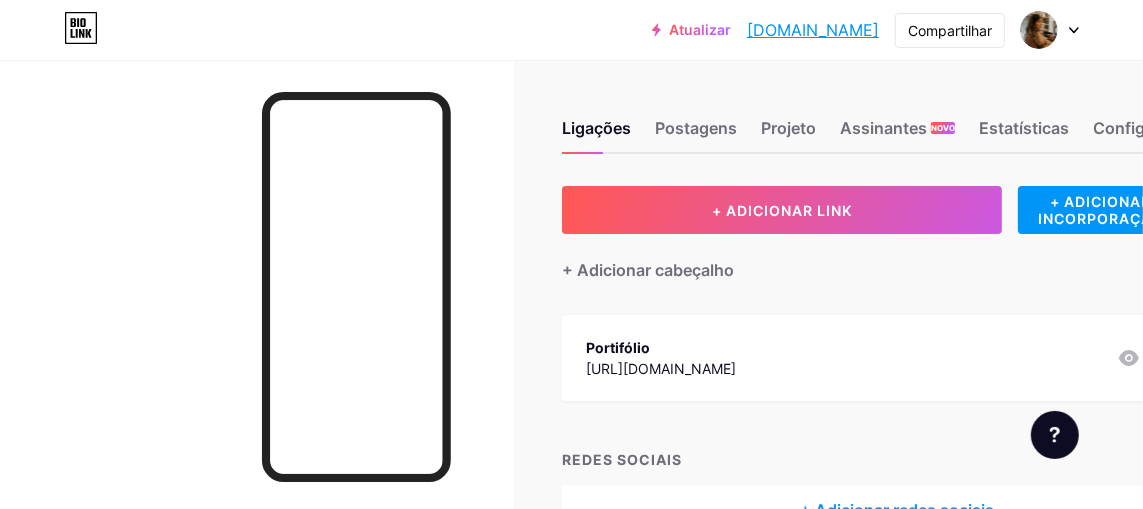 click at bounding box center [1050, 30] 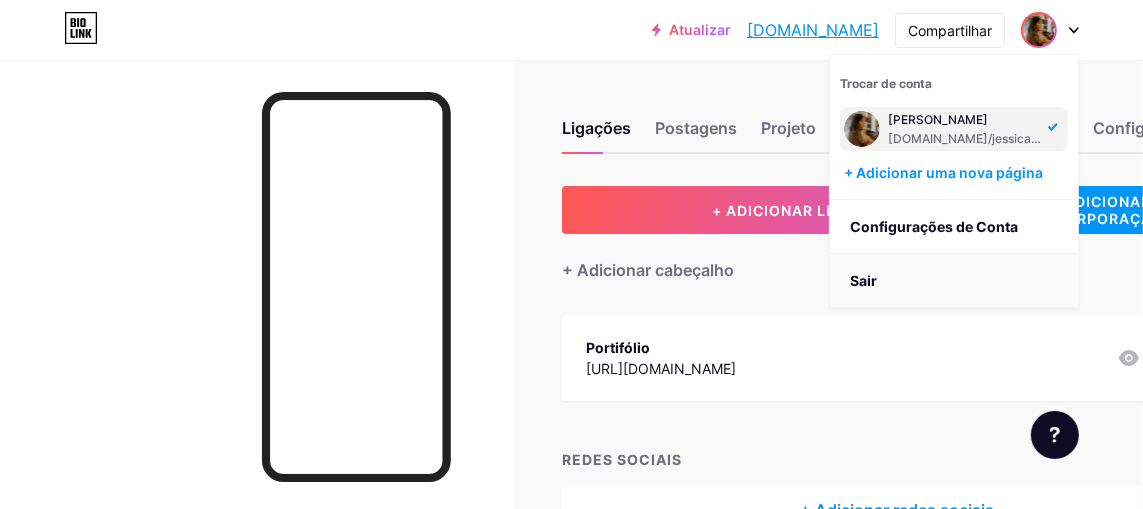 click on "Sair" at bounding box center (863, 280) 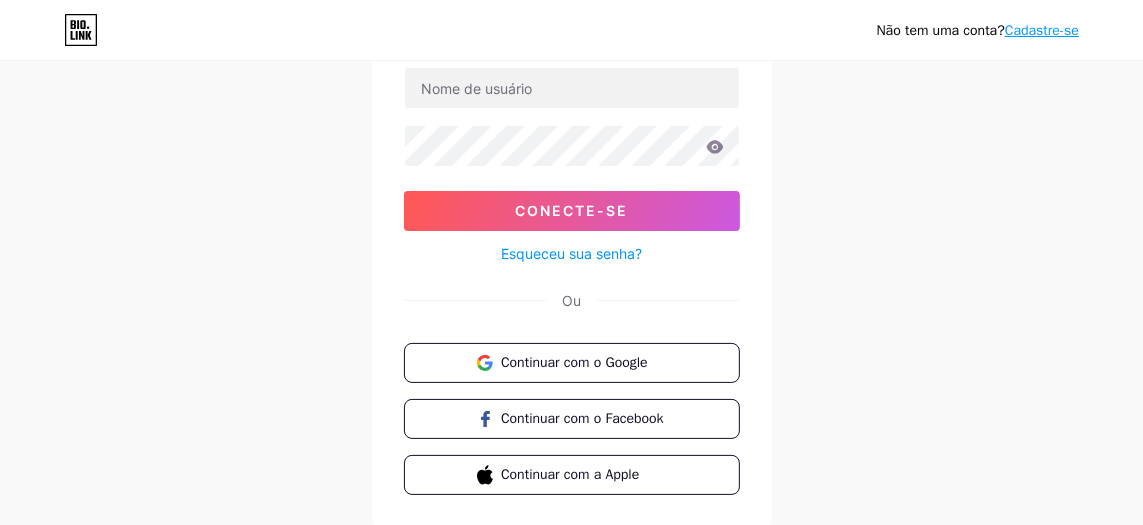 scroll, scrollTop: 100, scrollLeft: 0, axis: vertical 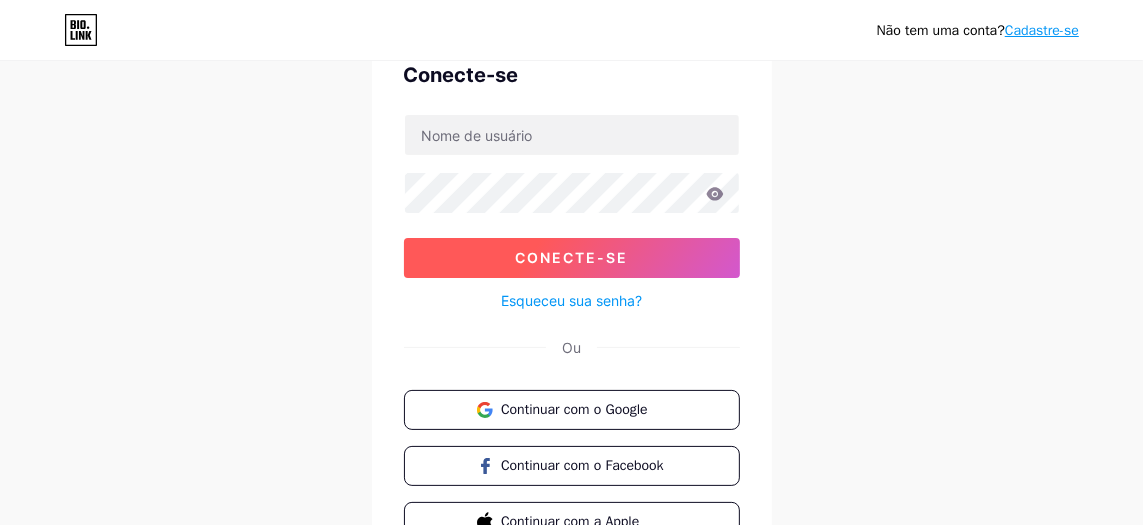click on "Conecte-se" at bounding box center [571, 257] 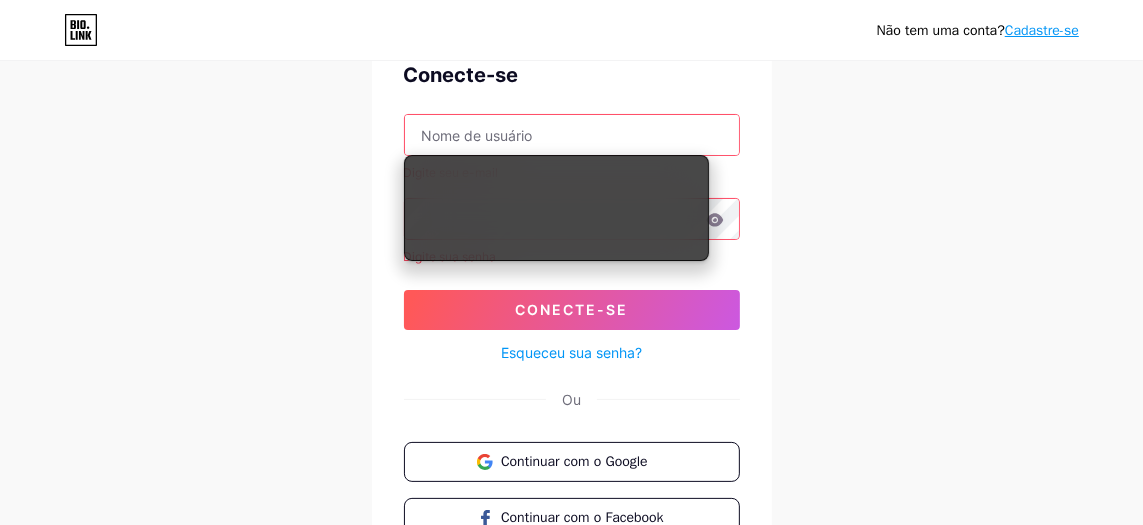 click at bounding box center (572, 135) 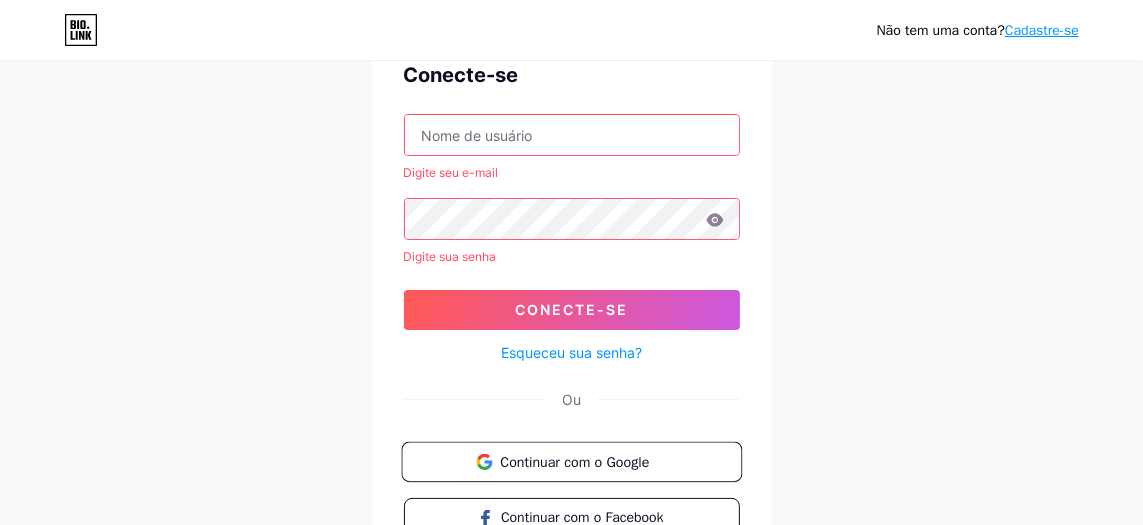 click on "Continuar com o Google" at bounding box center (574, 461) 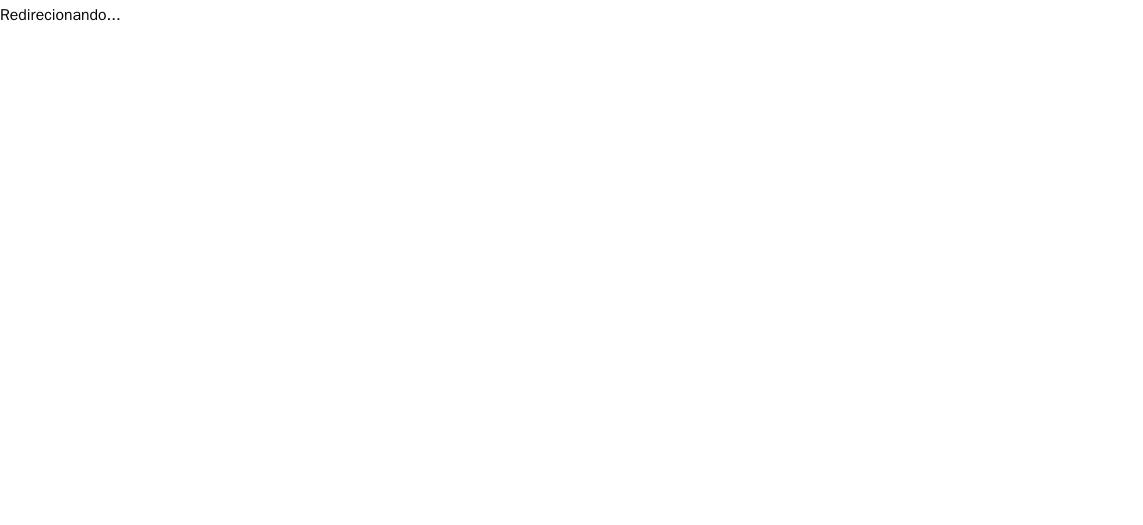 scroll, scrollTop: 0, scrollLeft: 0, axis: both 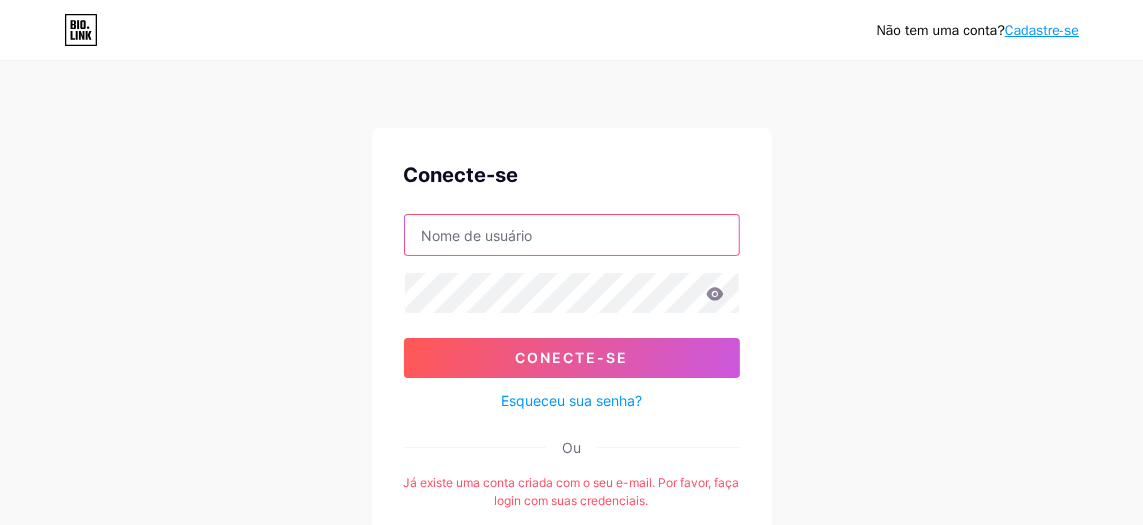 click at bounding box center (572, 235) 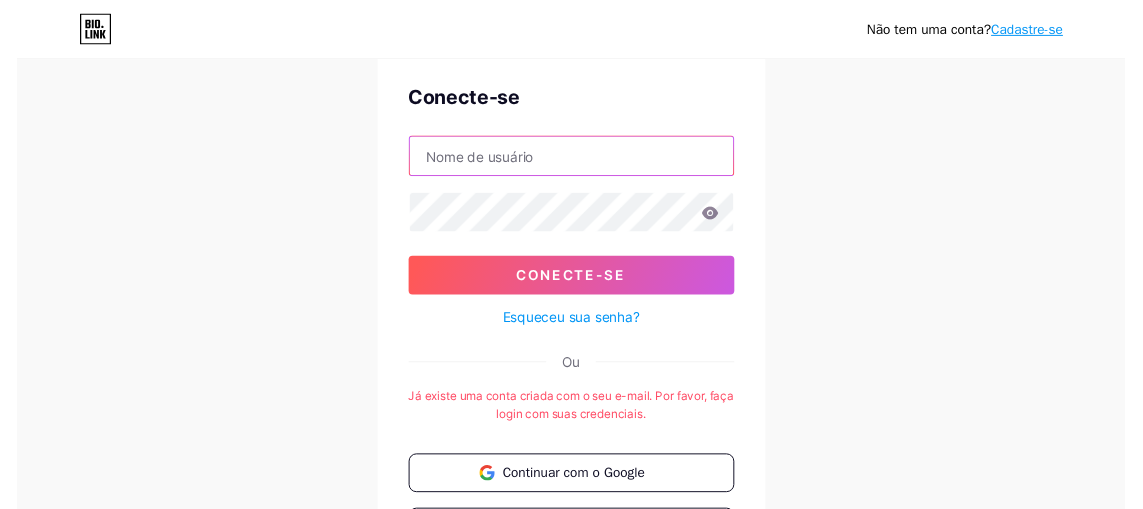 scroll, scrollTop: 0, scrollLeft: 0, axis: both 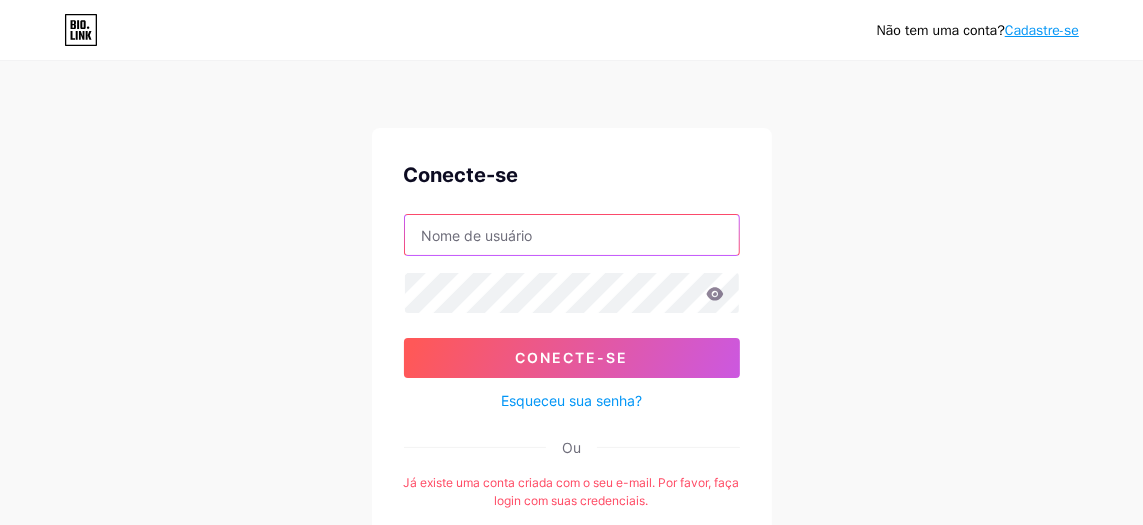 click at bounding box center (572, 235) 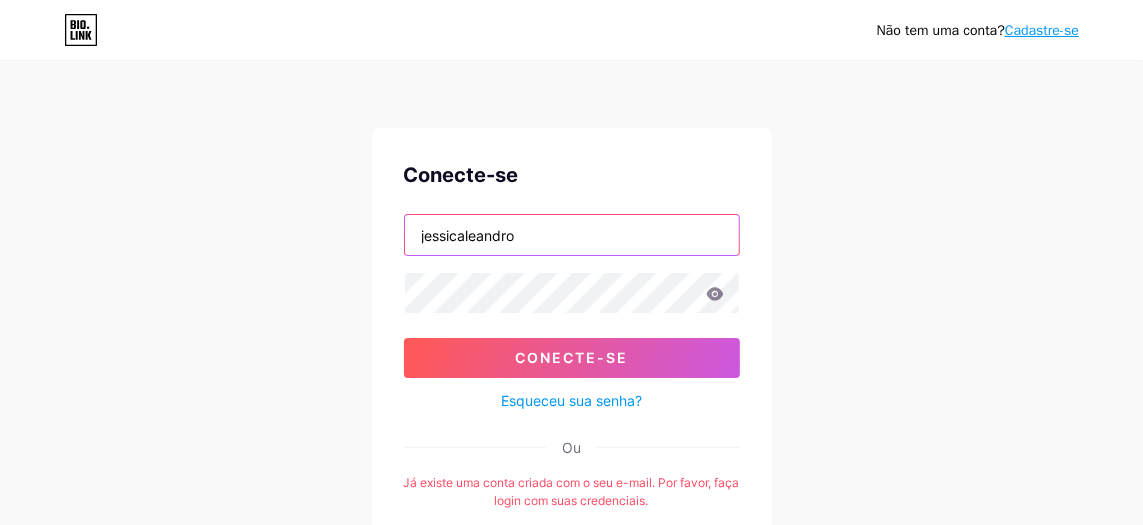 type on "jessicaleandro" 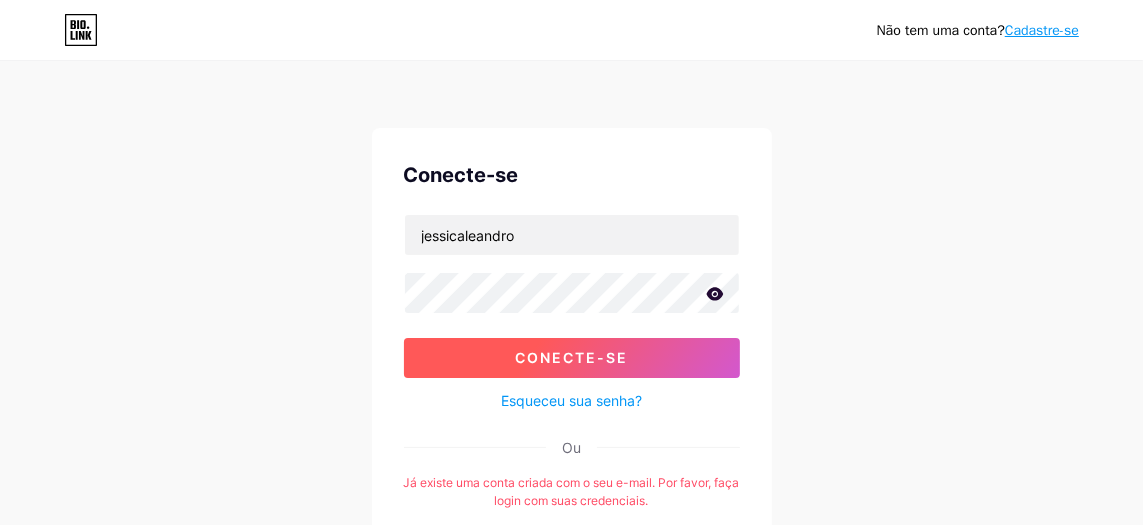 click on "Conecte-se" at bounding box center (572, 358) 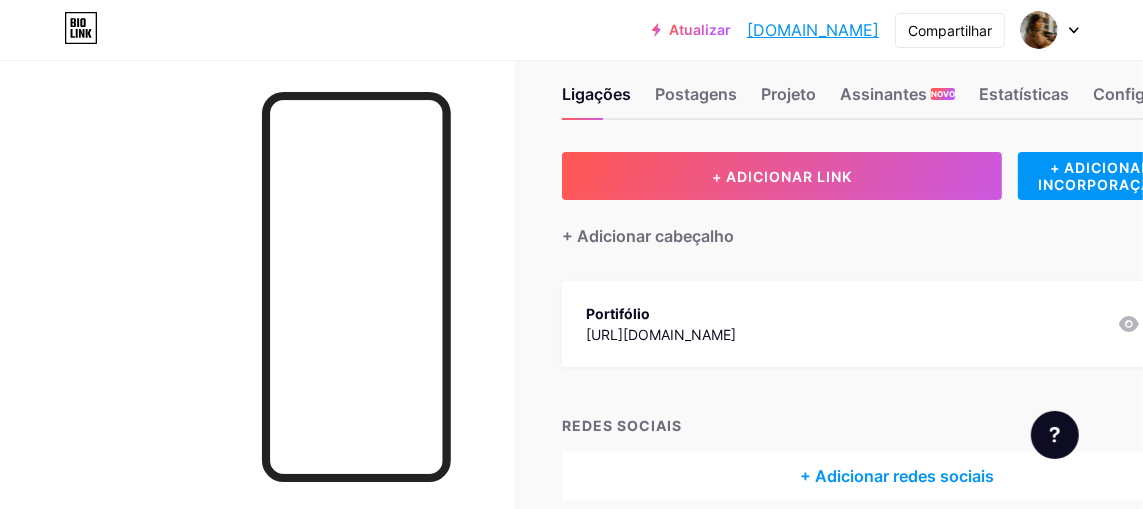 scroll, scrollTop: 0, scrollLeft: 0, axis: both 